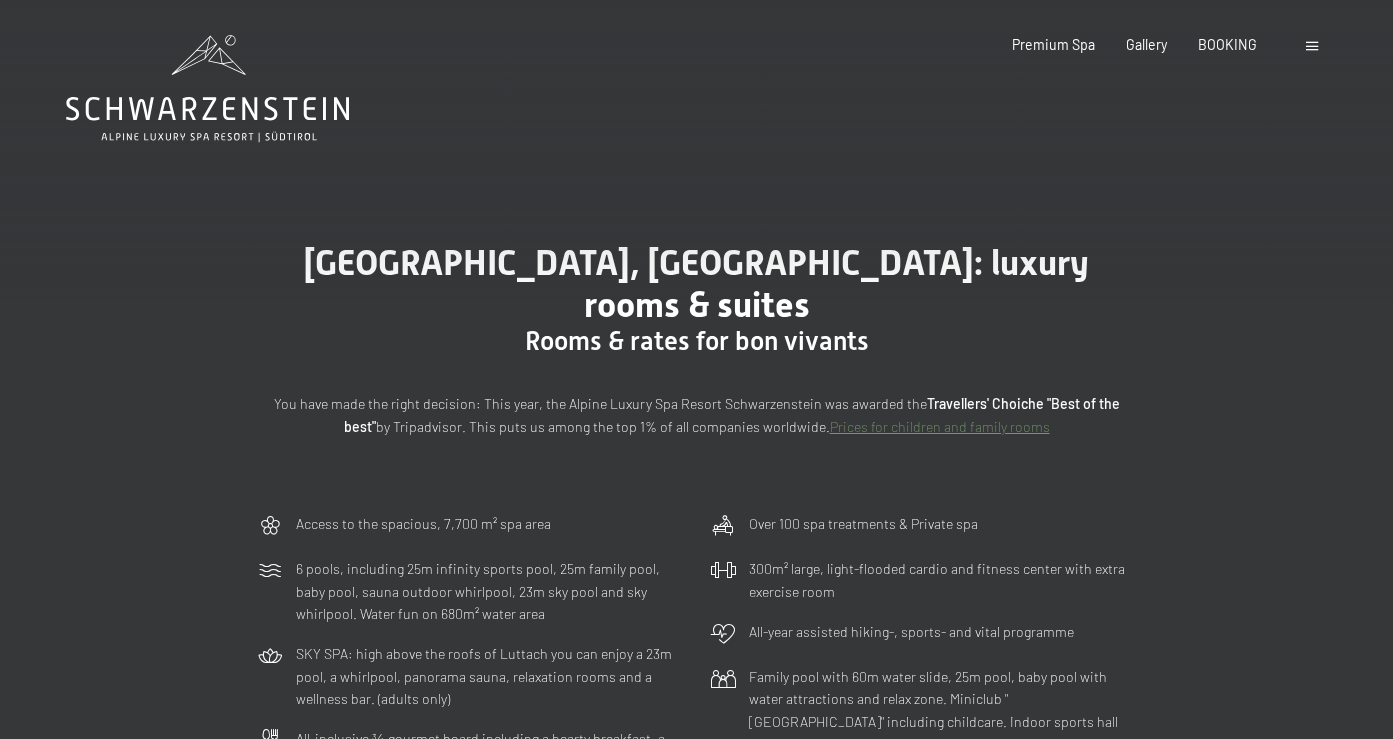 scroll, scrollTop: 0, scrollLeft: 0, axis: both 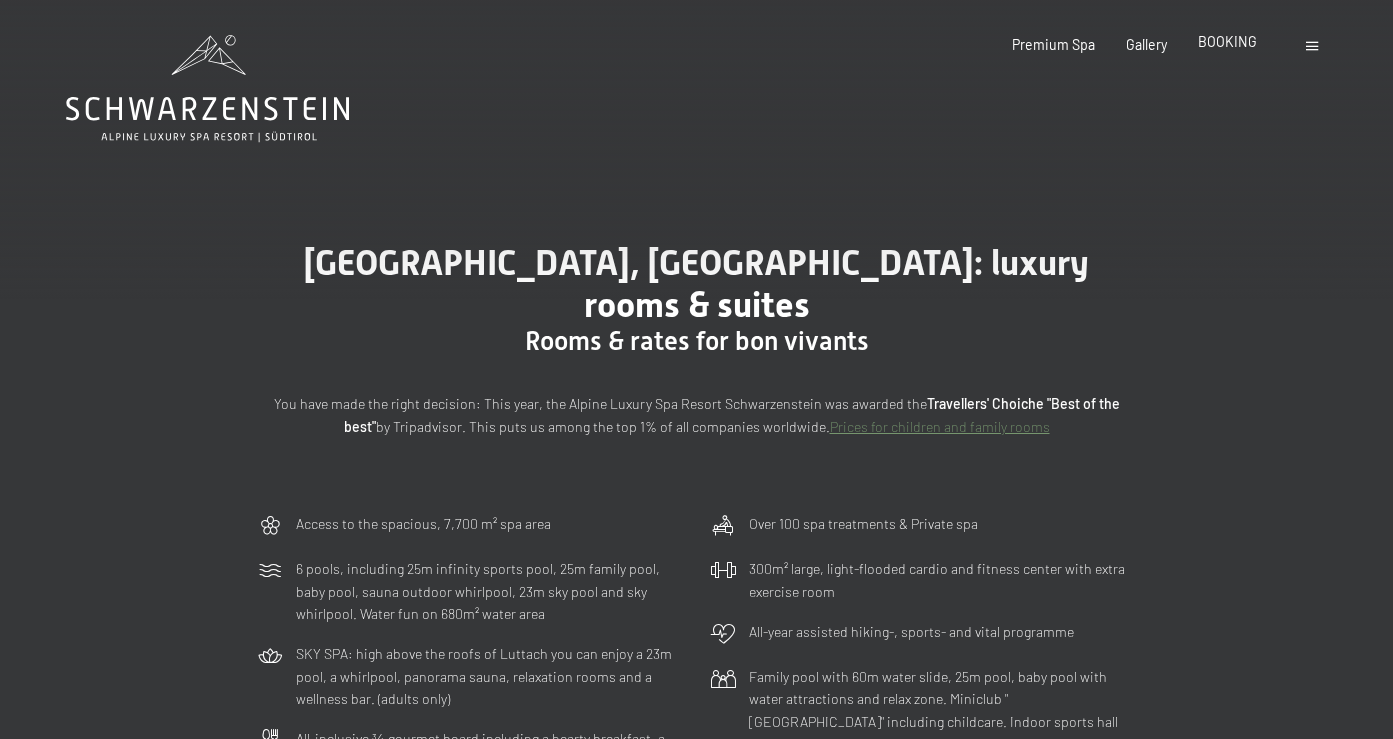 click on "BOOKING" at bounding box center [1227, 41] 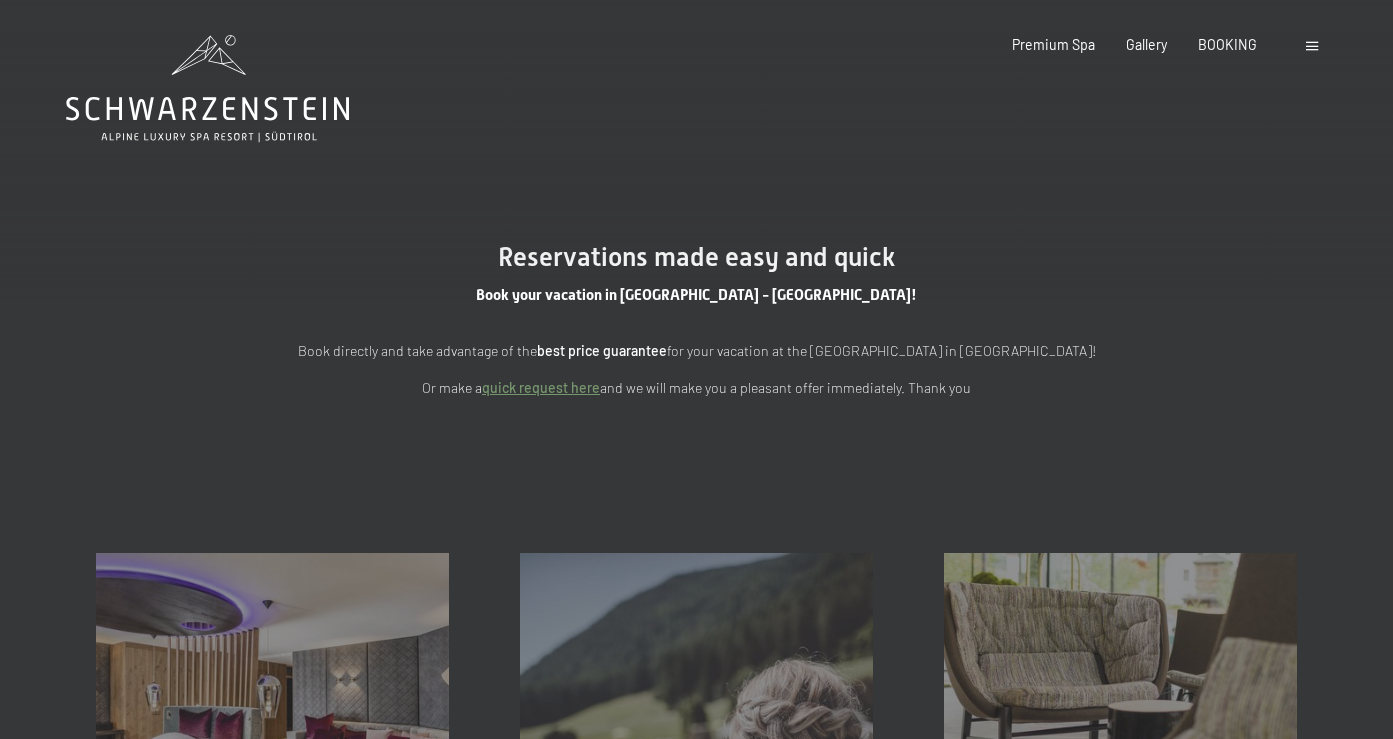 scroll, scrollTop: 0, scrollLeft: 0, axis: both 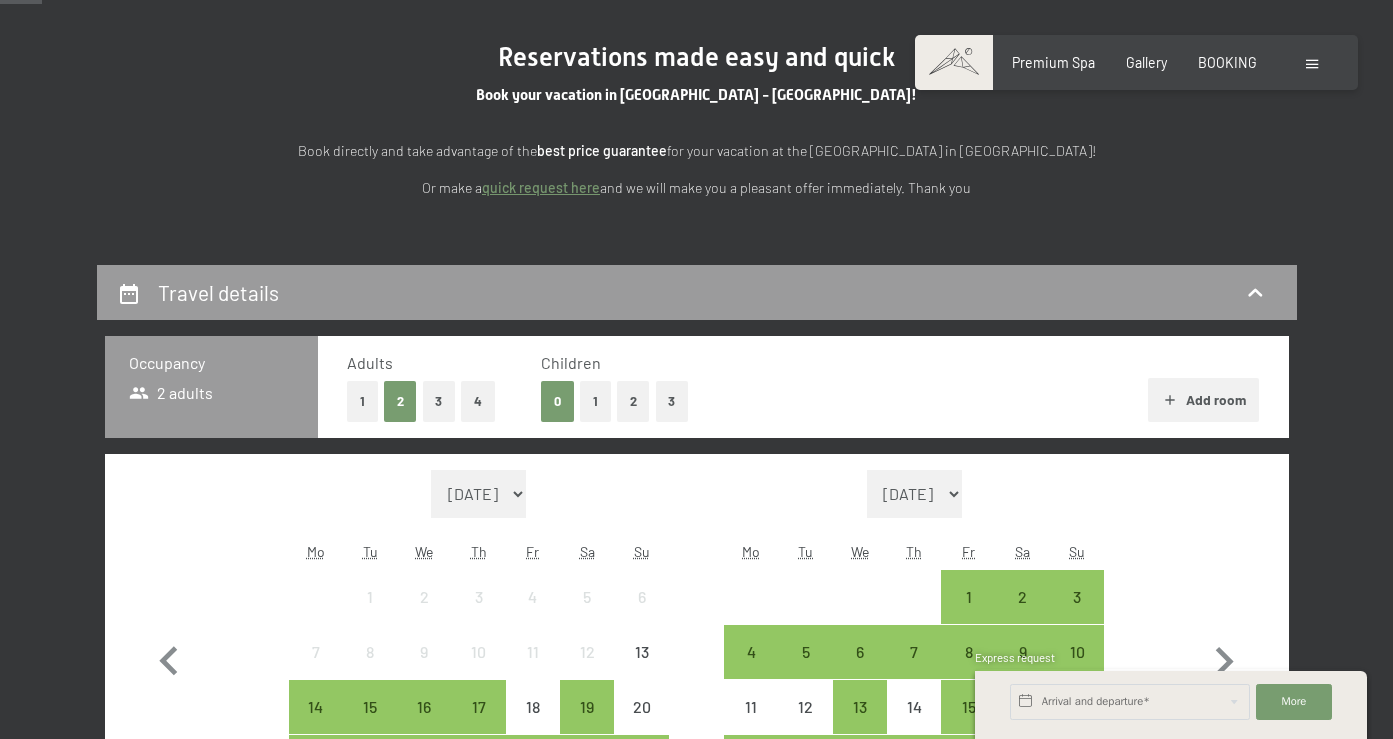 click on "2" at bounding box center [633, 401] 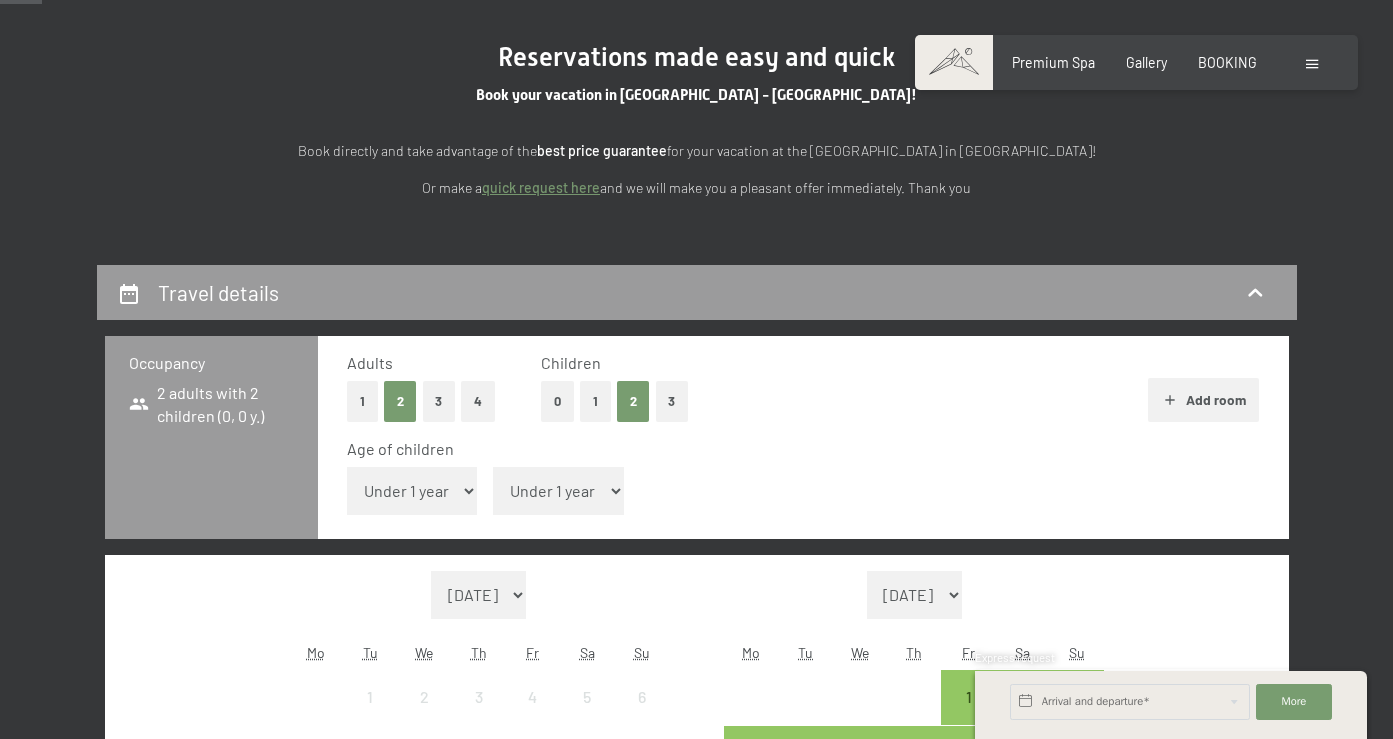 type 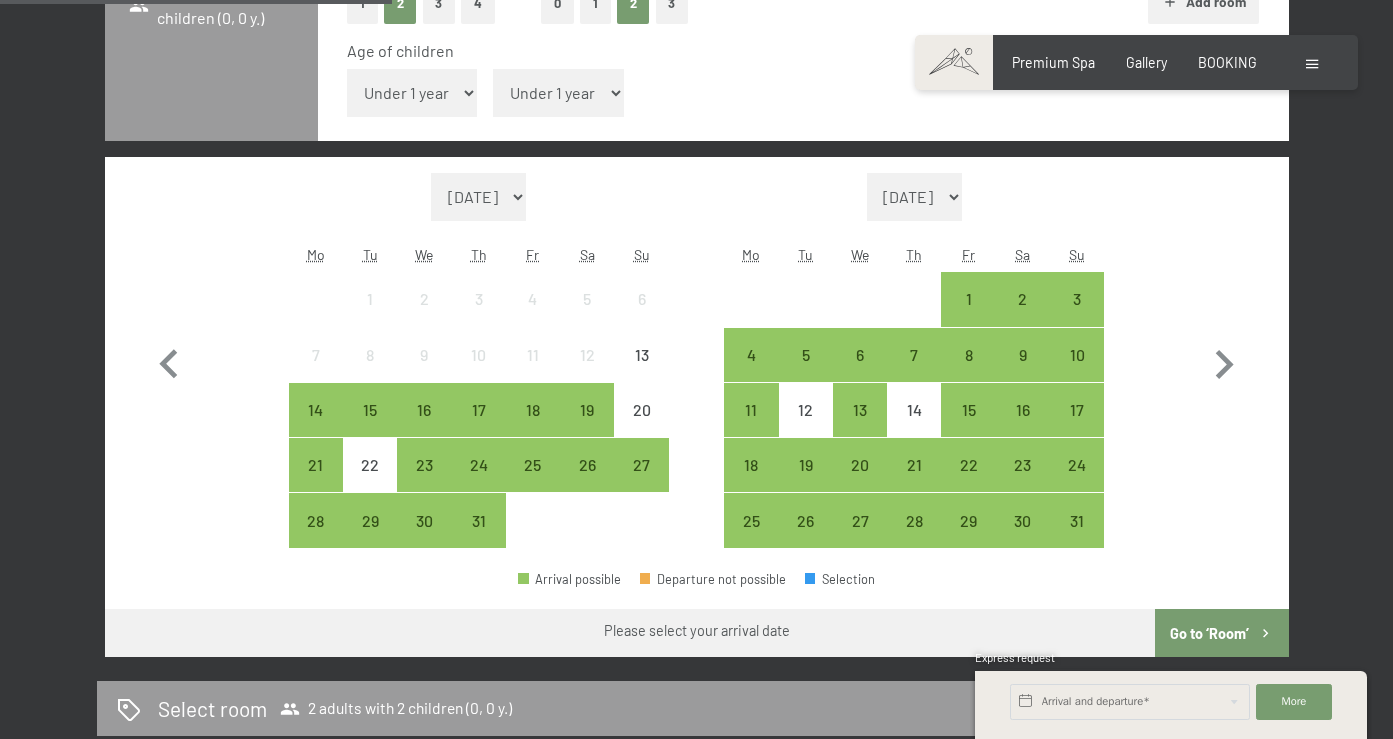 scroll, scrollTop: 600, scrollLeft: 0, axis: vertical 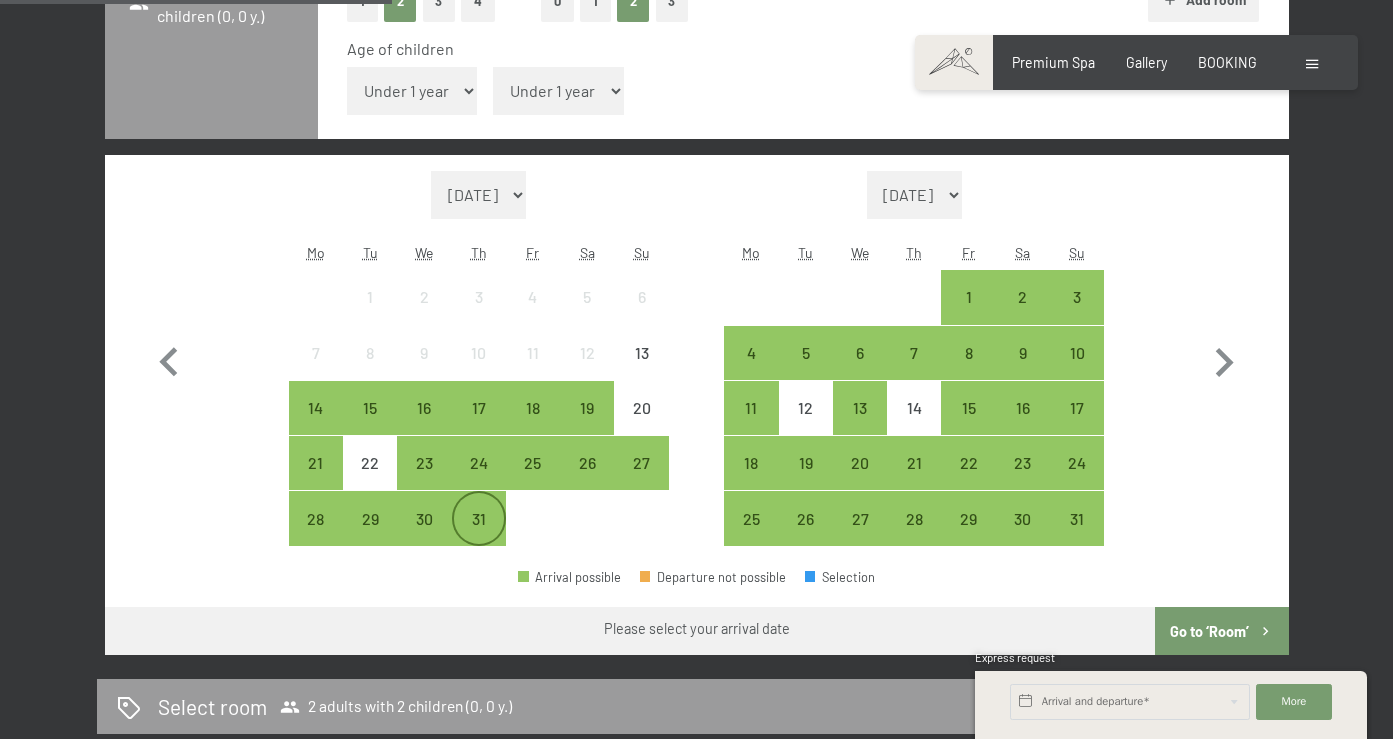 click on "31" at bounding box center (479, 536) 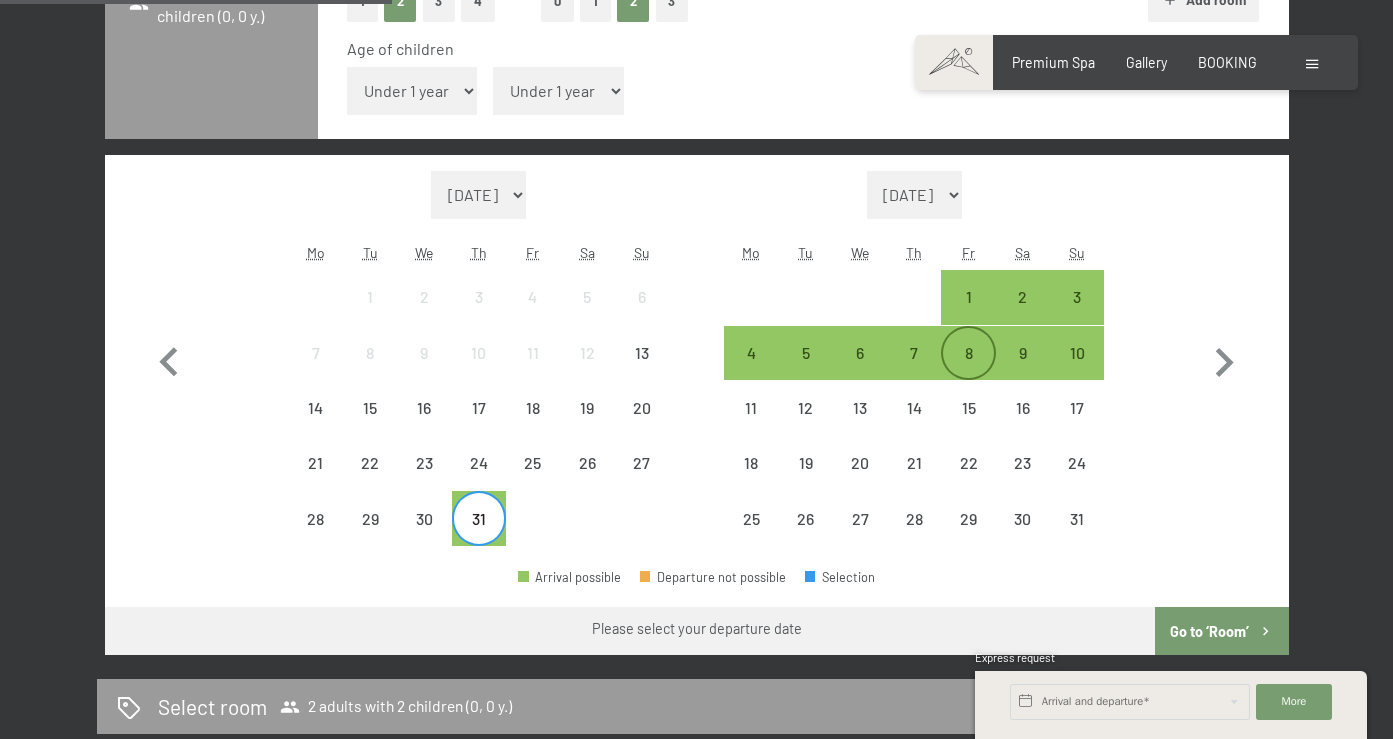 click on "8" at bounding box center (968, 370) 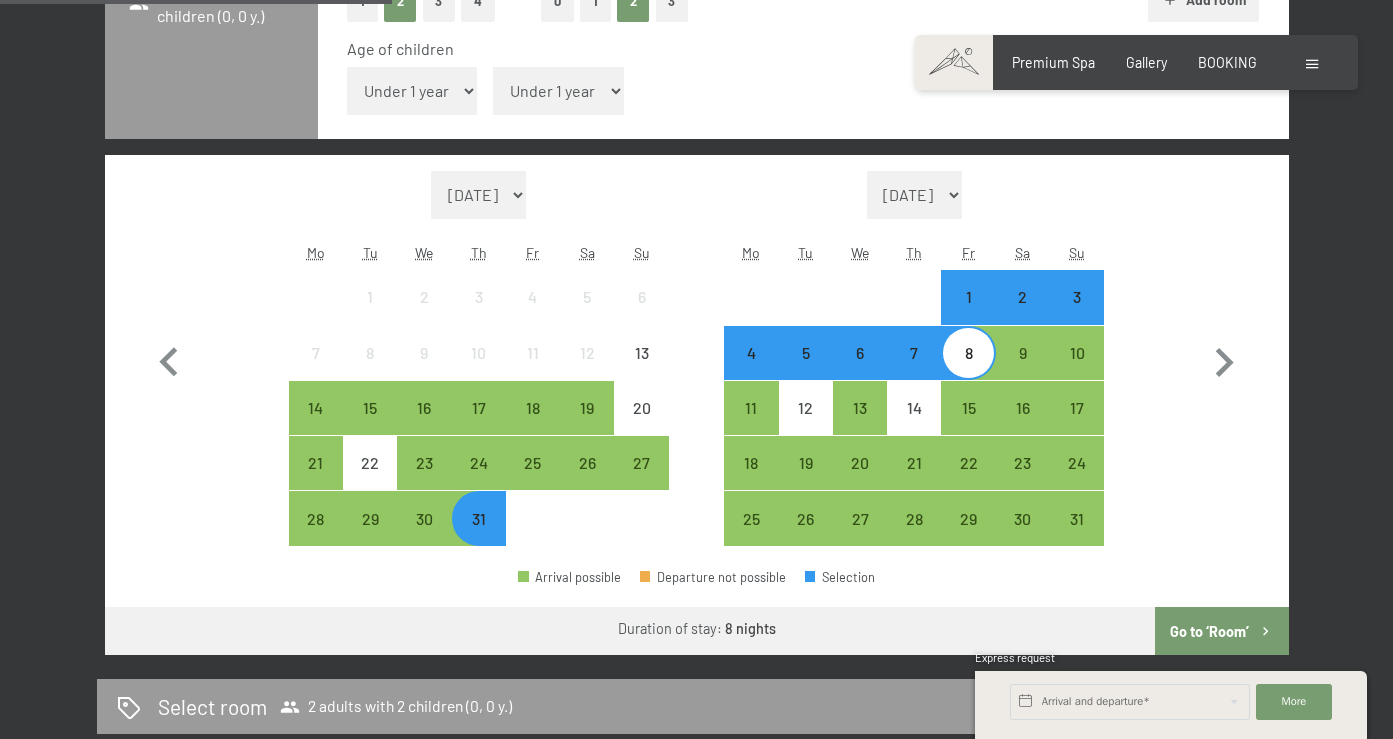click on "Go to ‘Room’" at bounding box center [1221, 631] 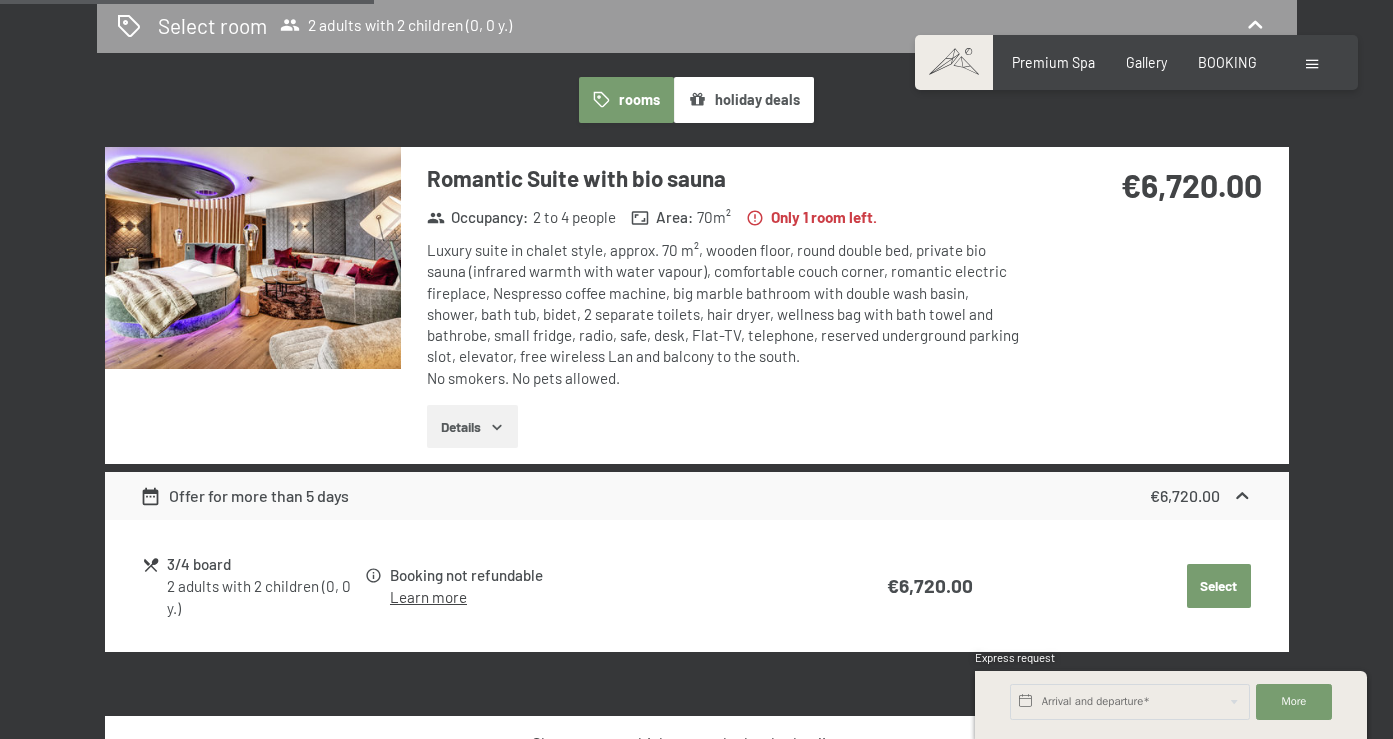 scroll, scrollTop: 585, scrollLeft: 0, axis: vertical 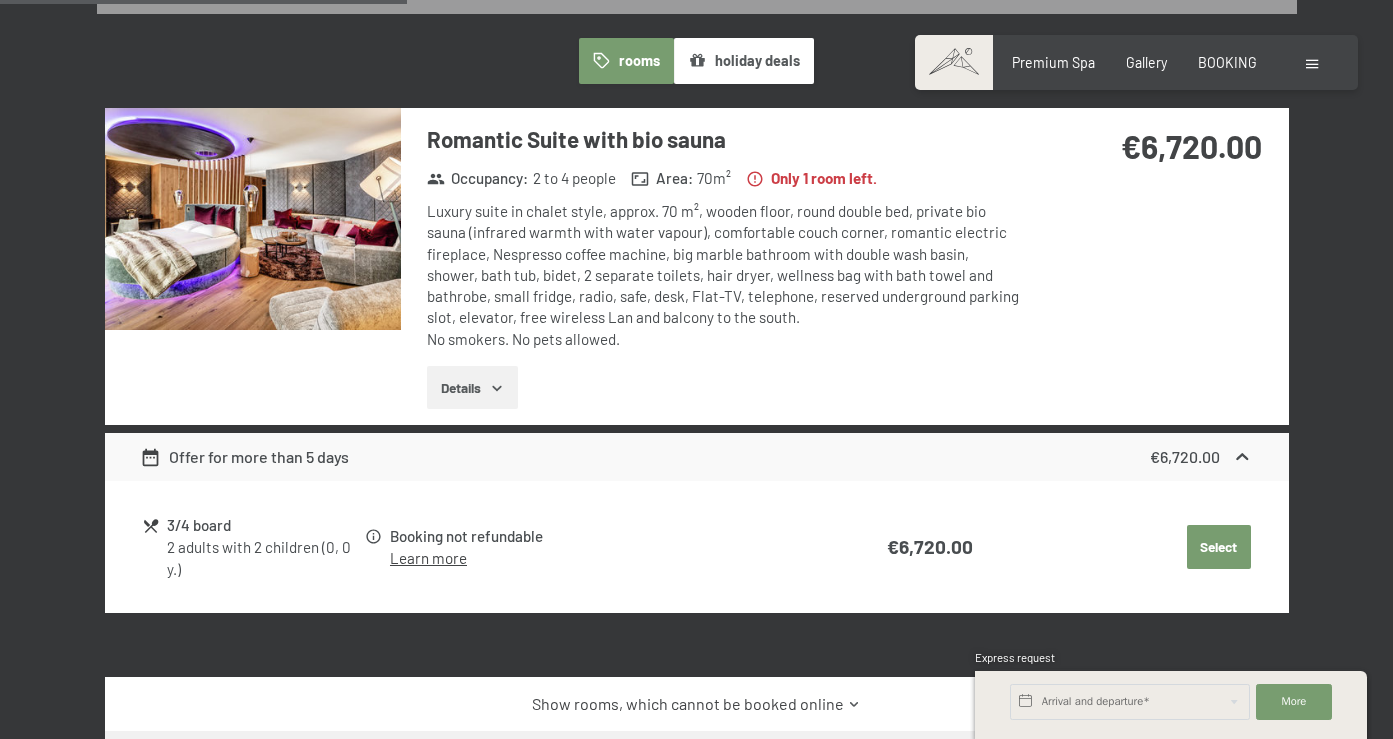 click 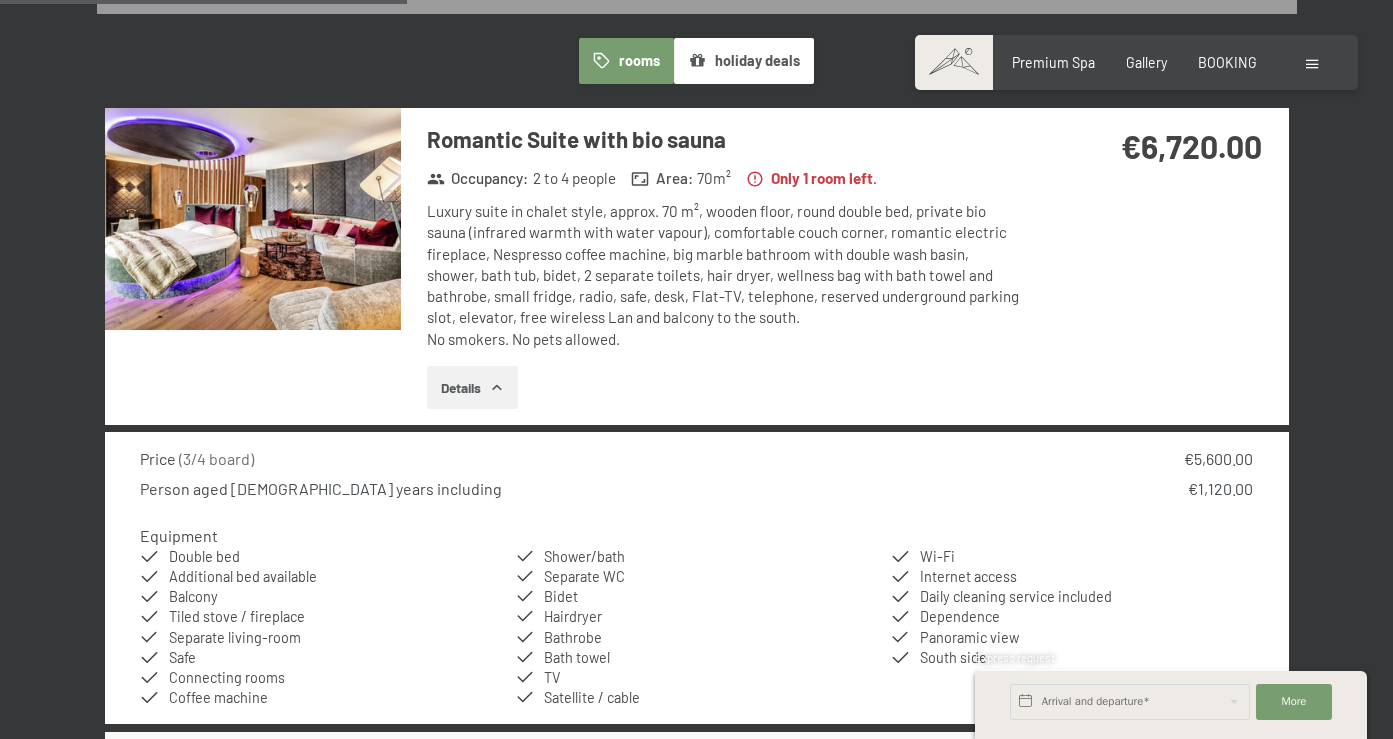 type 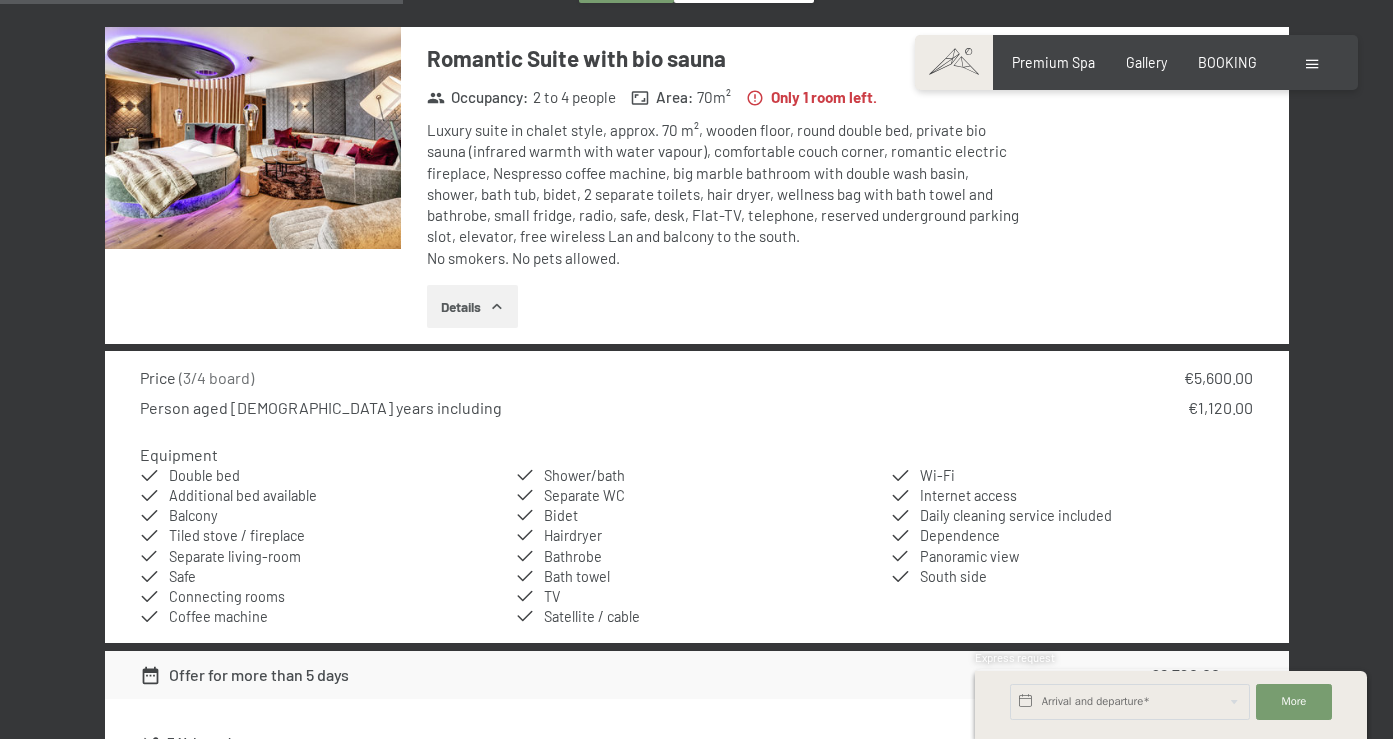 scroll, scrollTop: 665, scrollLeft: 0, axis: vertical 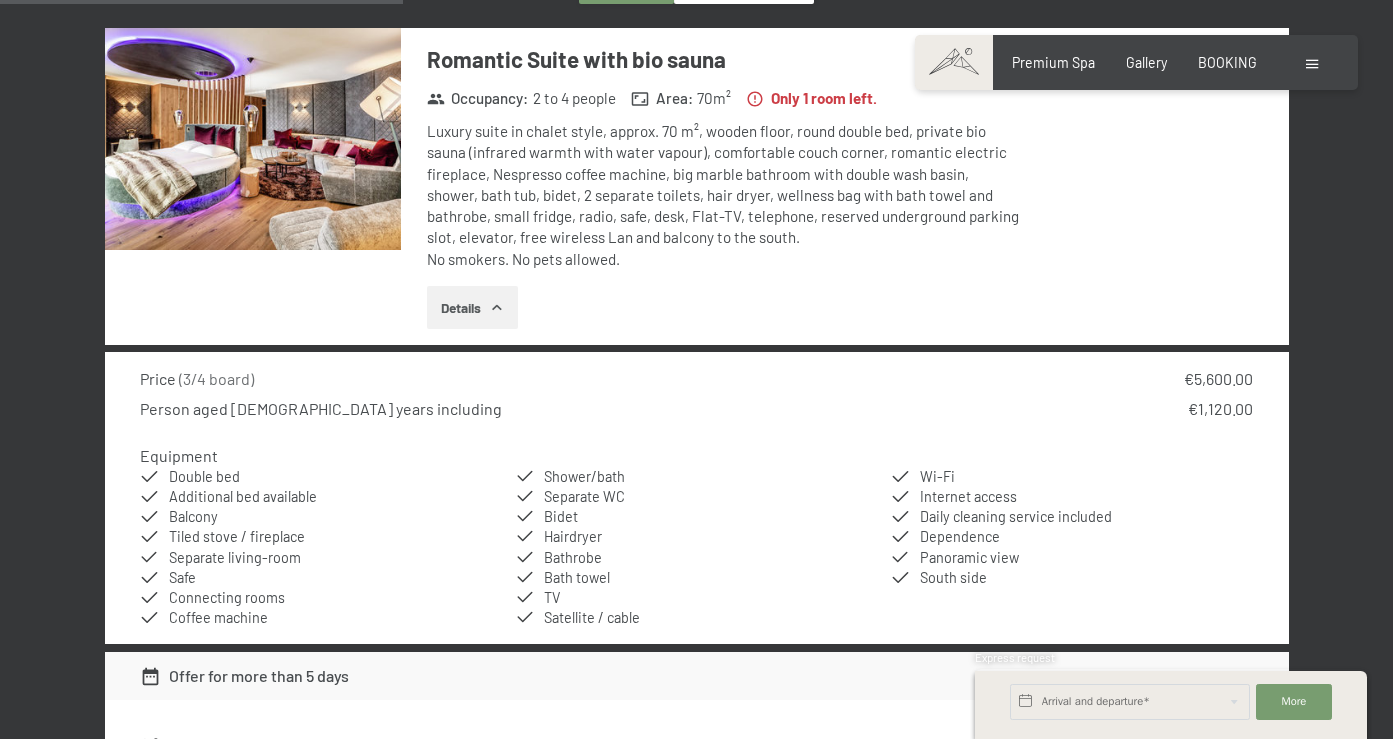 click on "Person aged 0 to 2 years including" at bounding box center [321, 409] 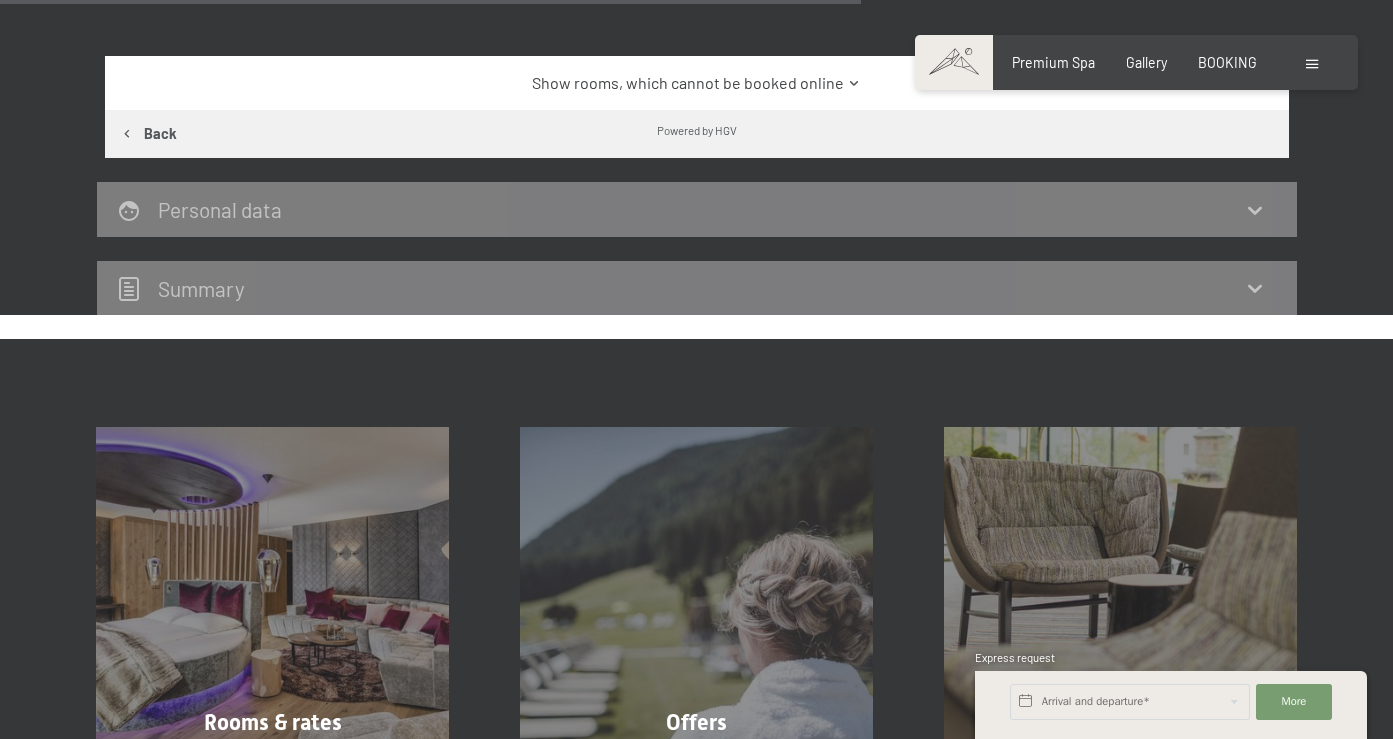 scroll, scrollTop: 1425, scrollLeft: 0, axis: vertical 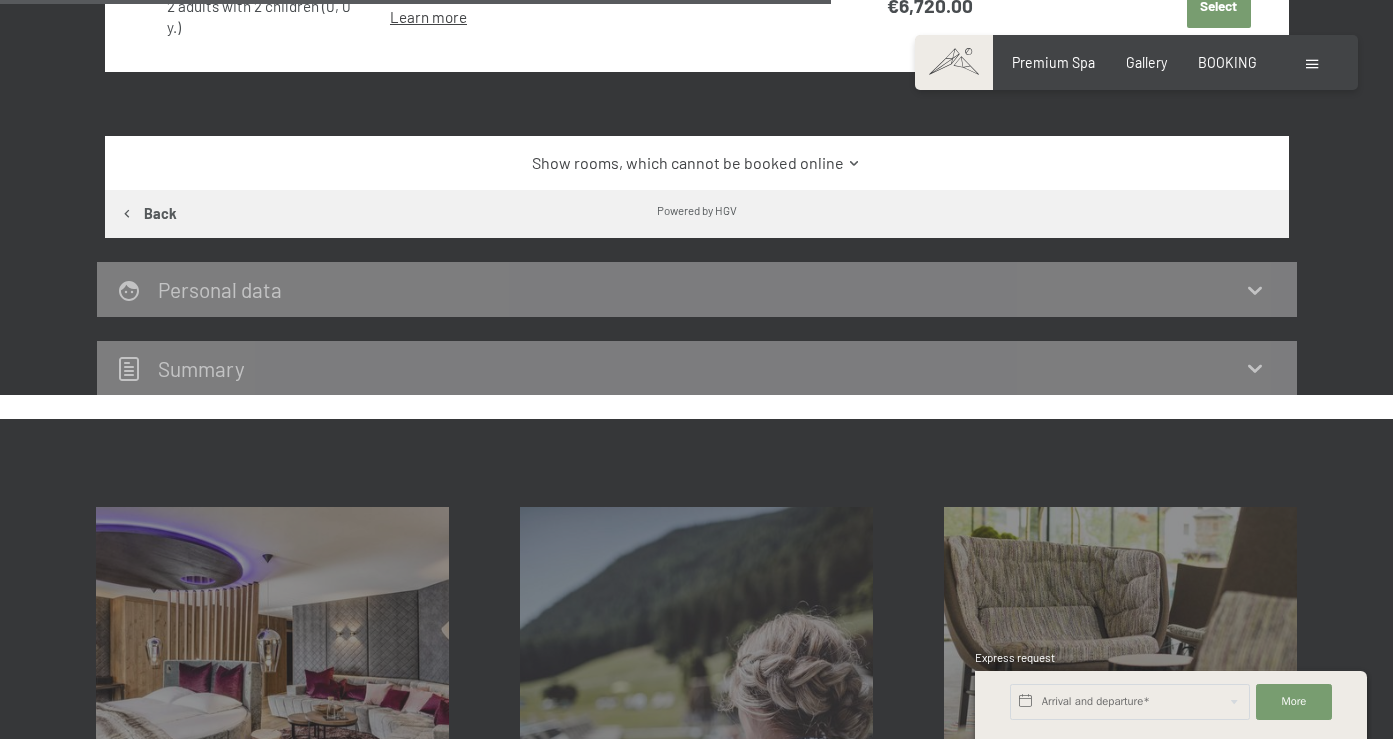 click on "Show rooms, which cannot be booked online" at bounding box center (696, 163) 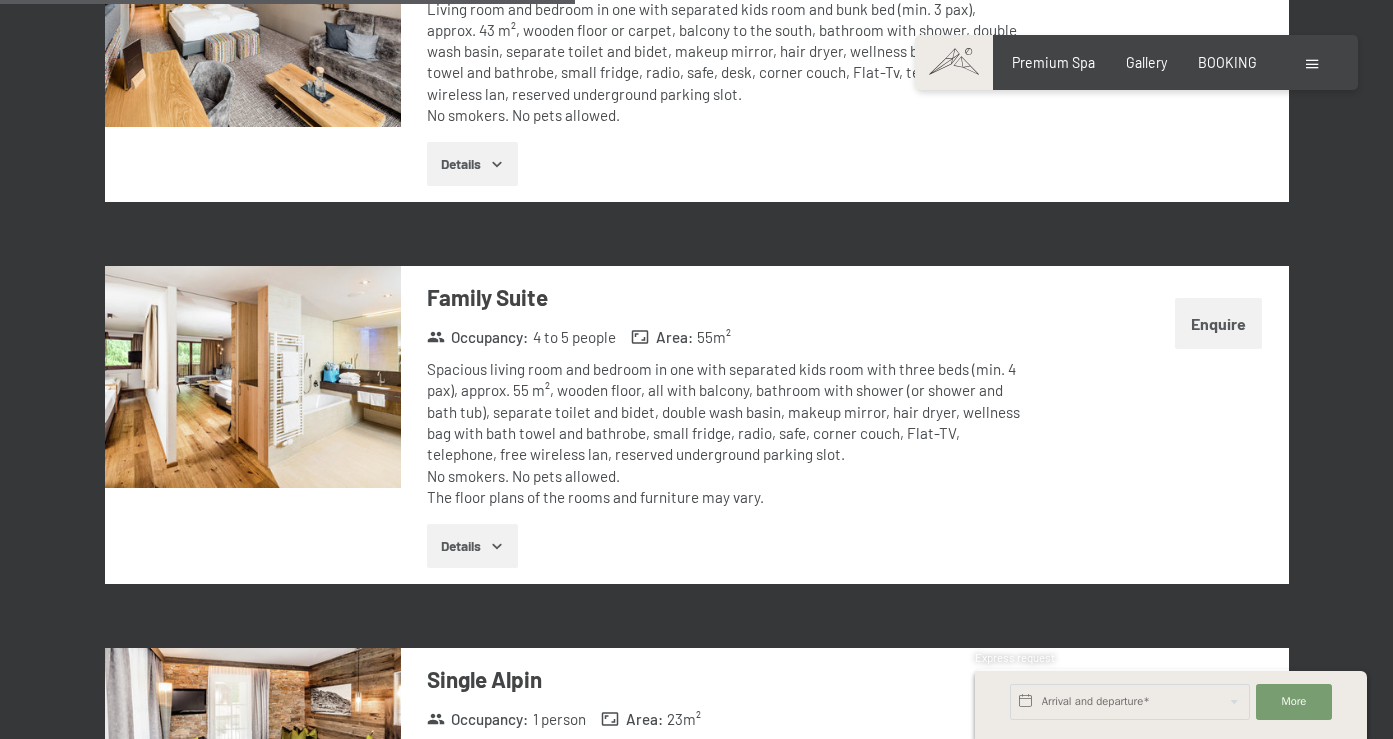 scroll, scrollTop: 2785, scrollLeft: 0, axis: vertical 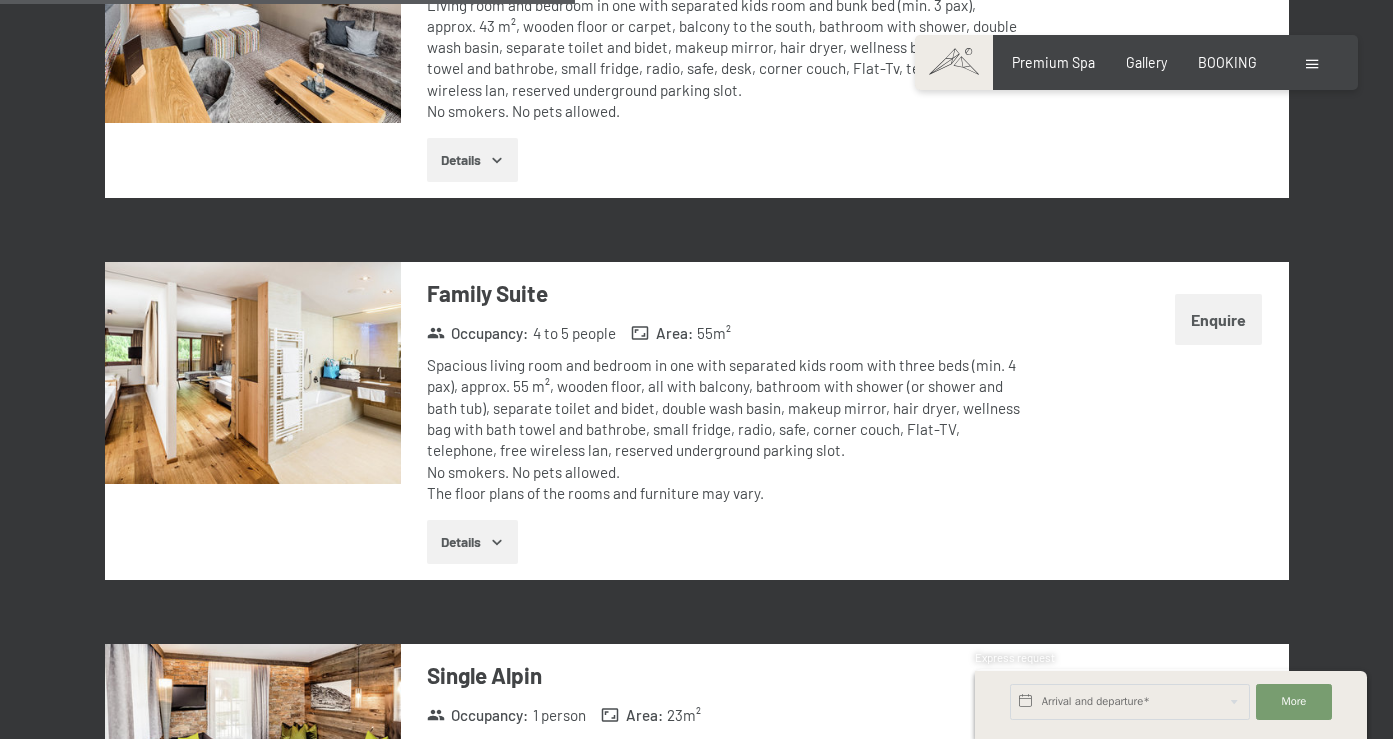click 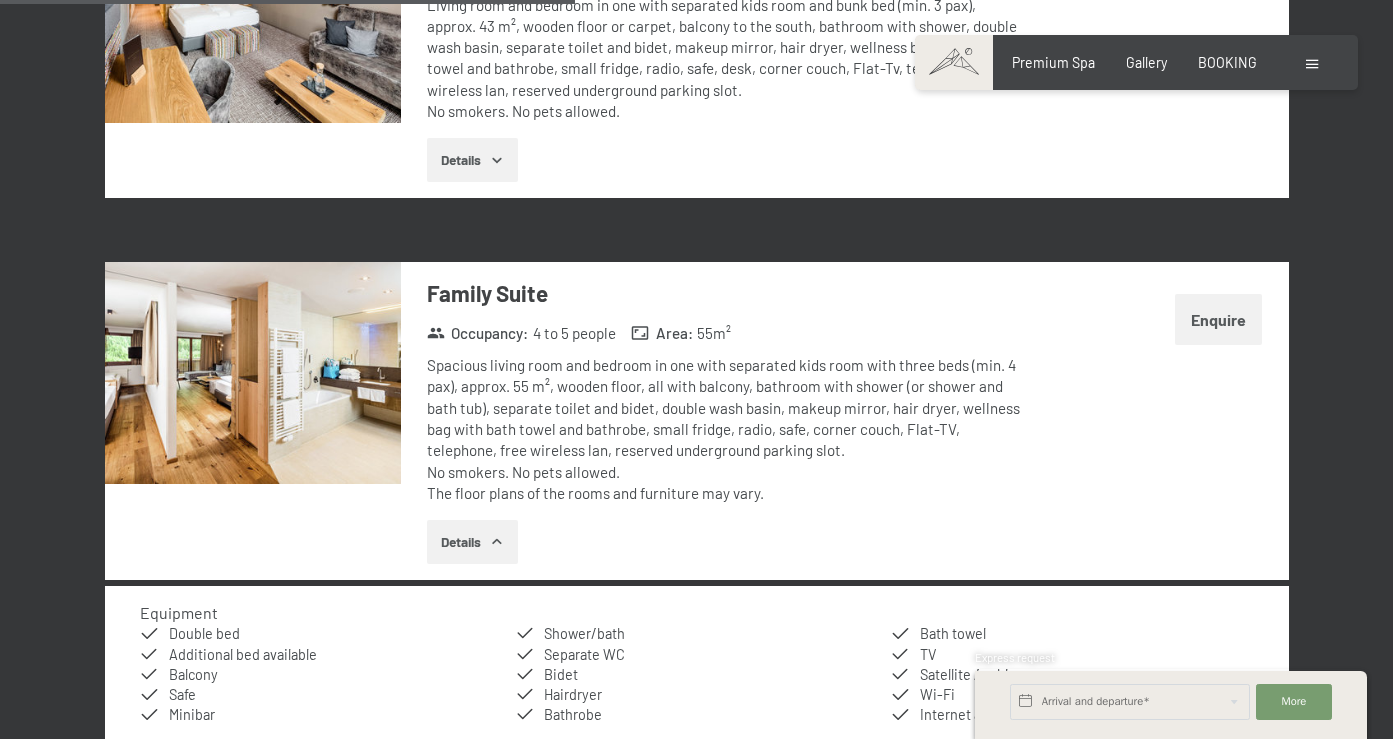 type 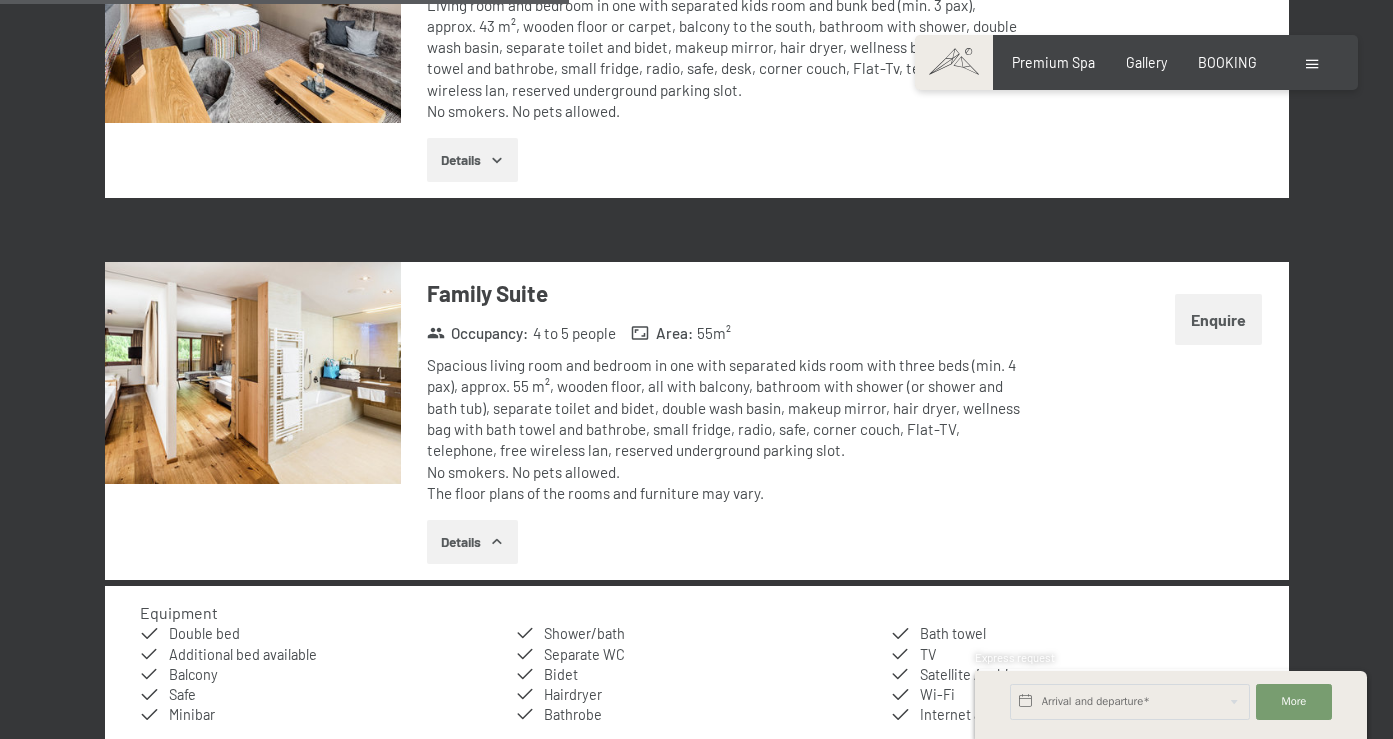 scroll, scrollTop: 2825, scrollLeft: 0, axis: vertical 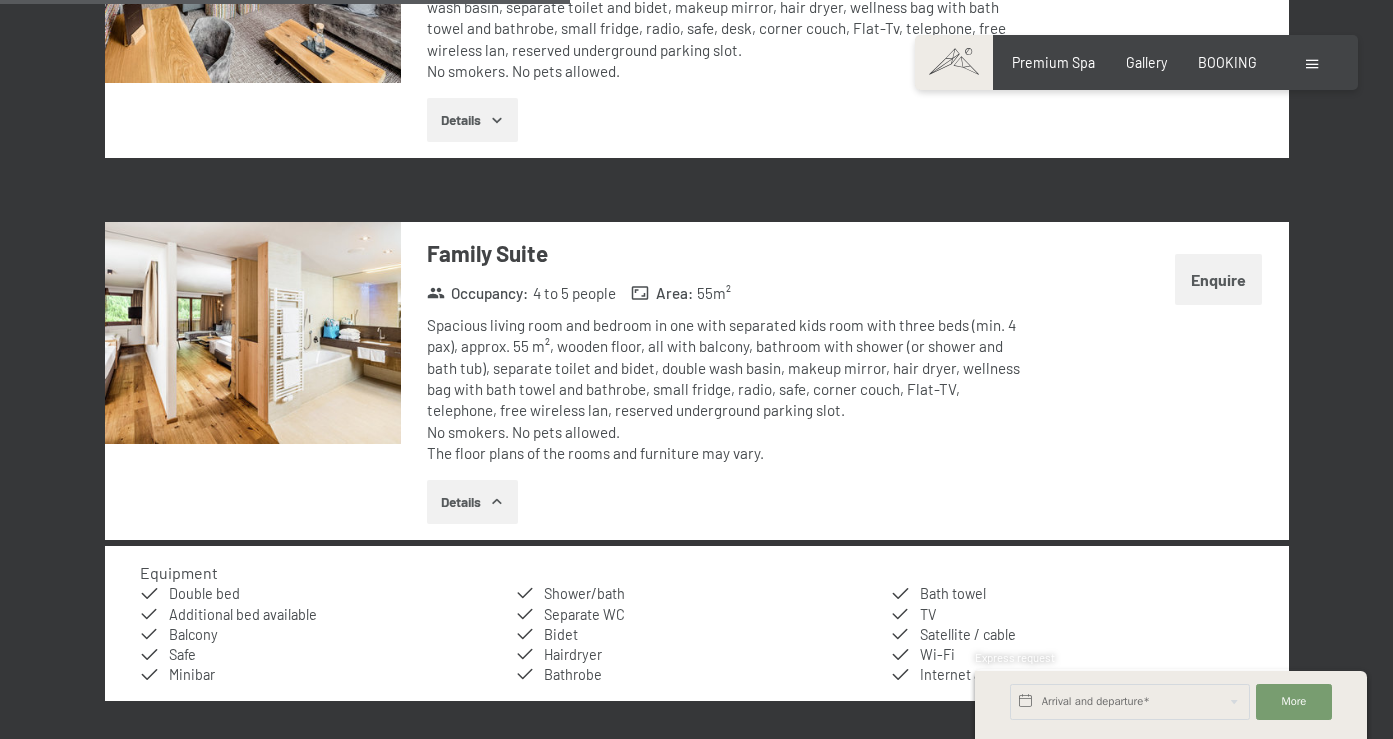 click on "Enquire" at bounding box center (1218, 279) 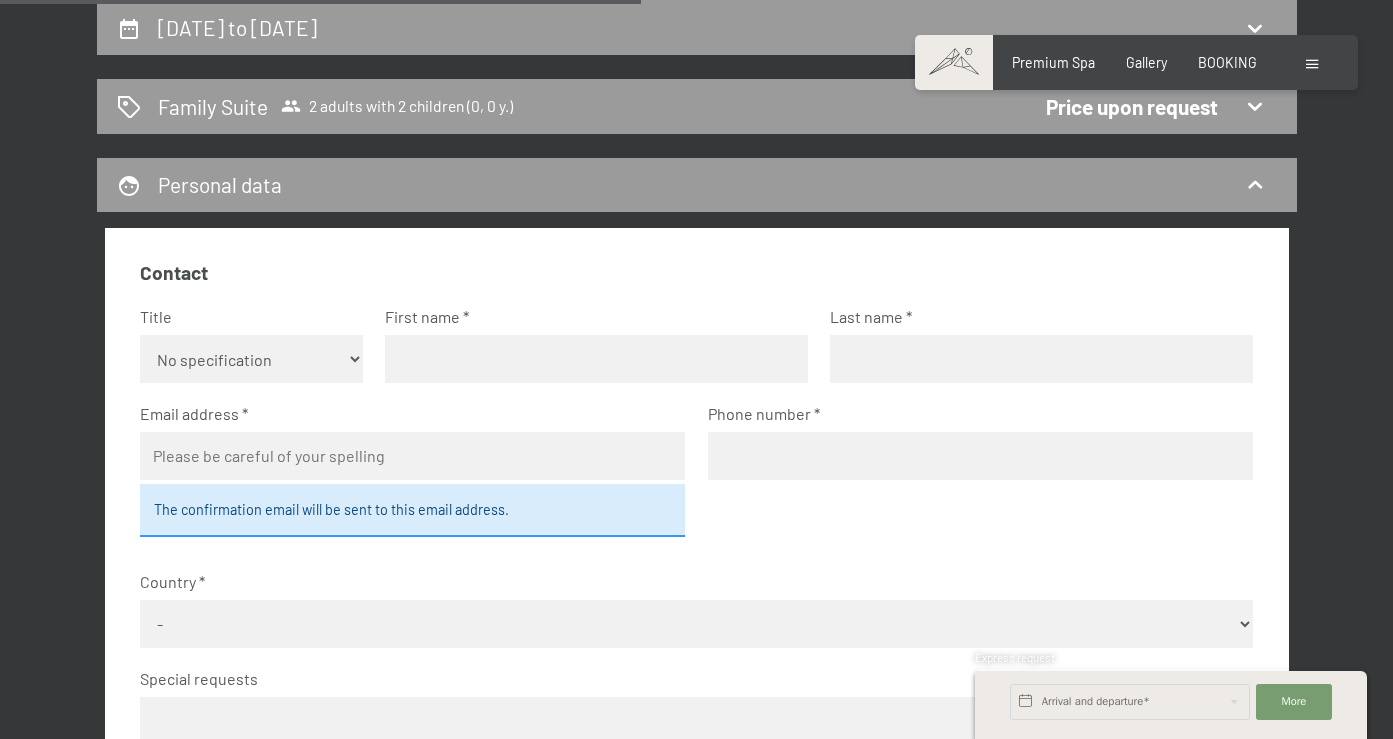 click at bounding box center [596, 359] 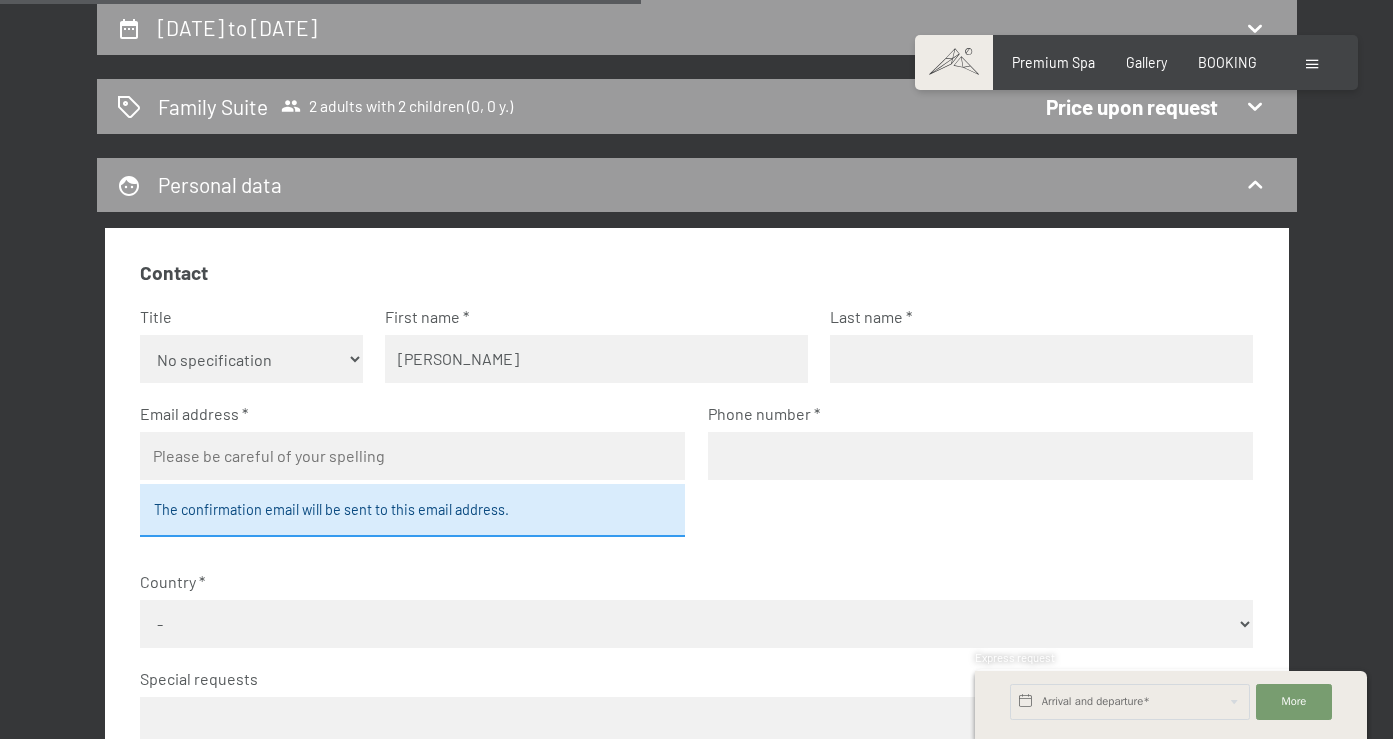 type on "Sarner" 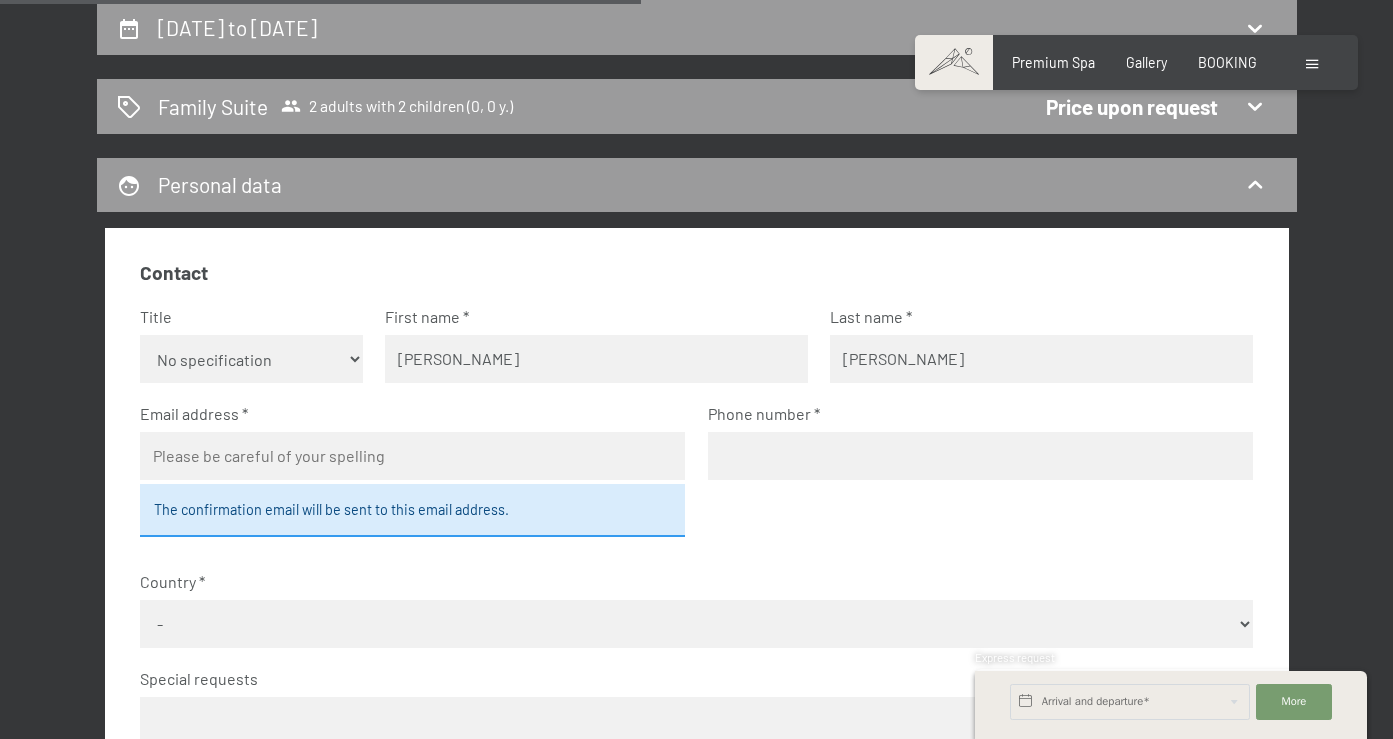 type on "peter.sarner@gmail.com" 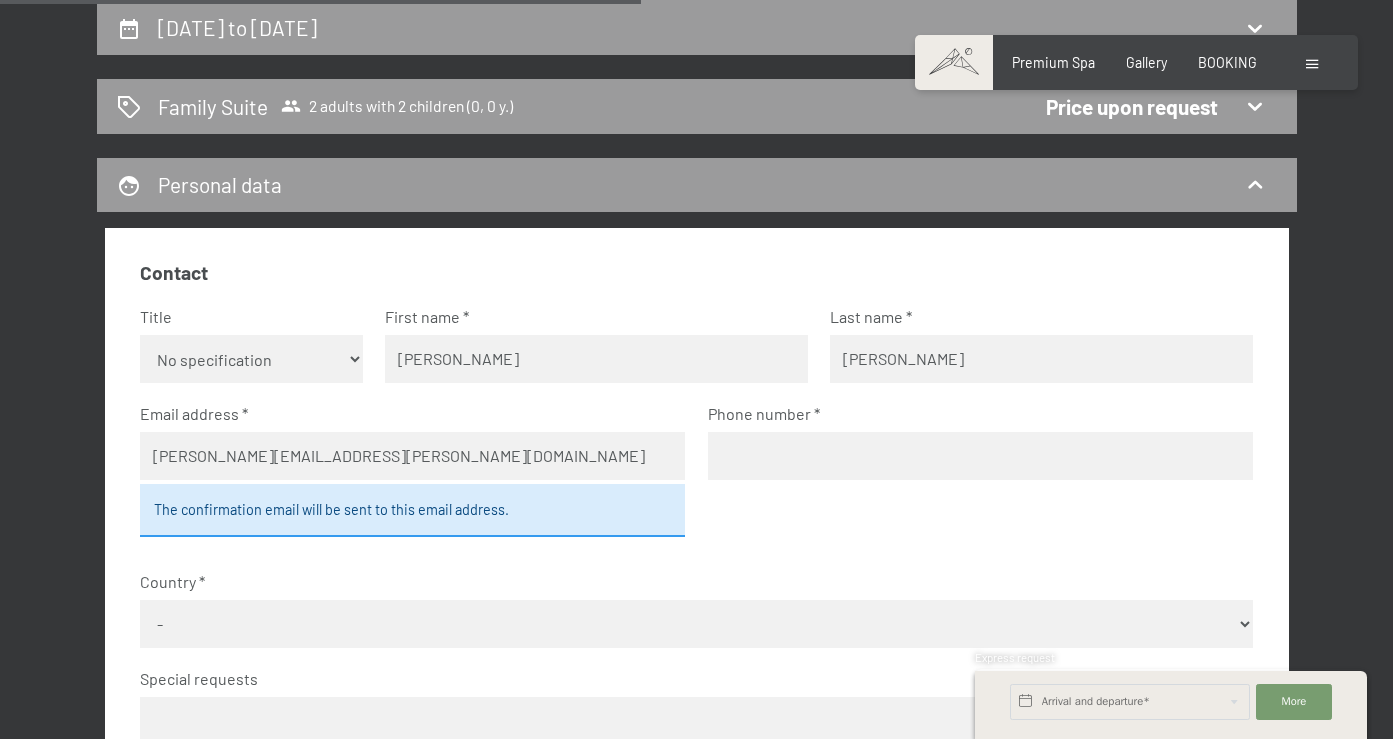 type on "3475135351" 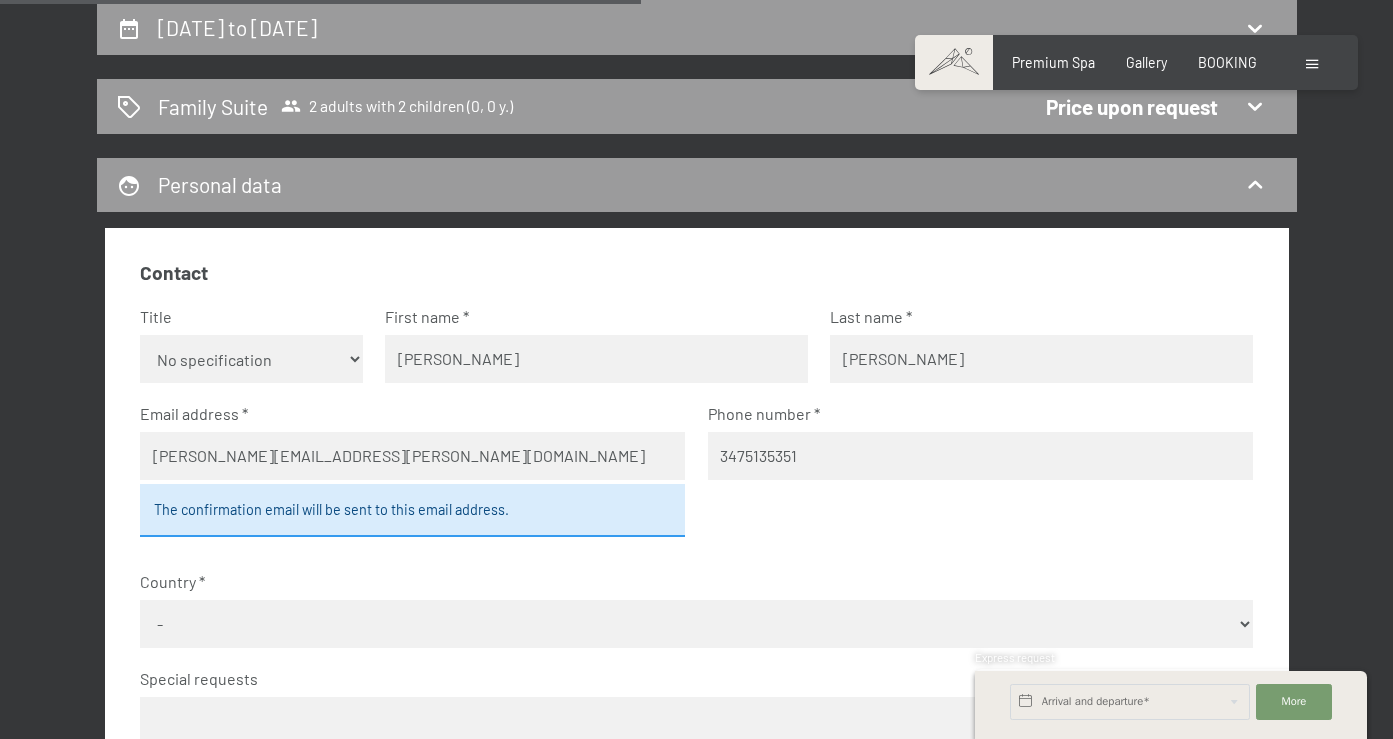 select on "USA" 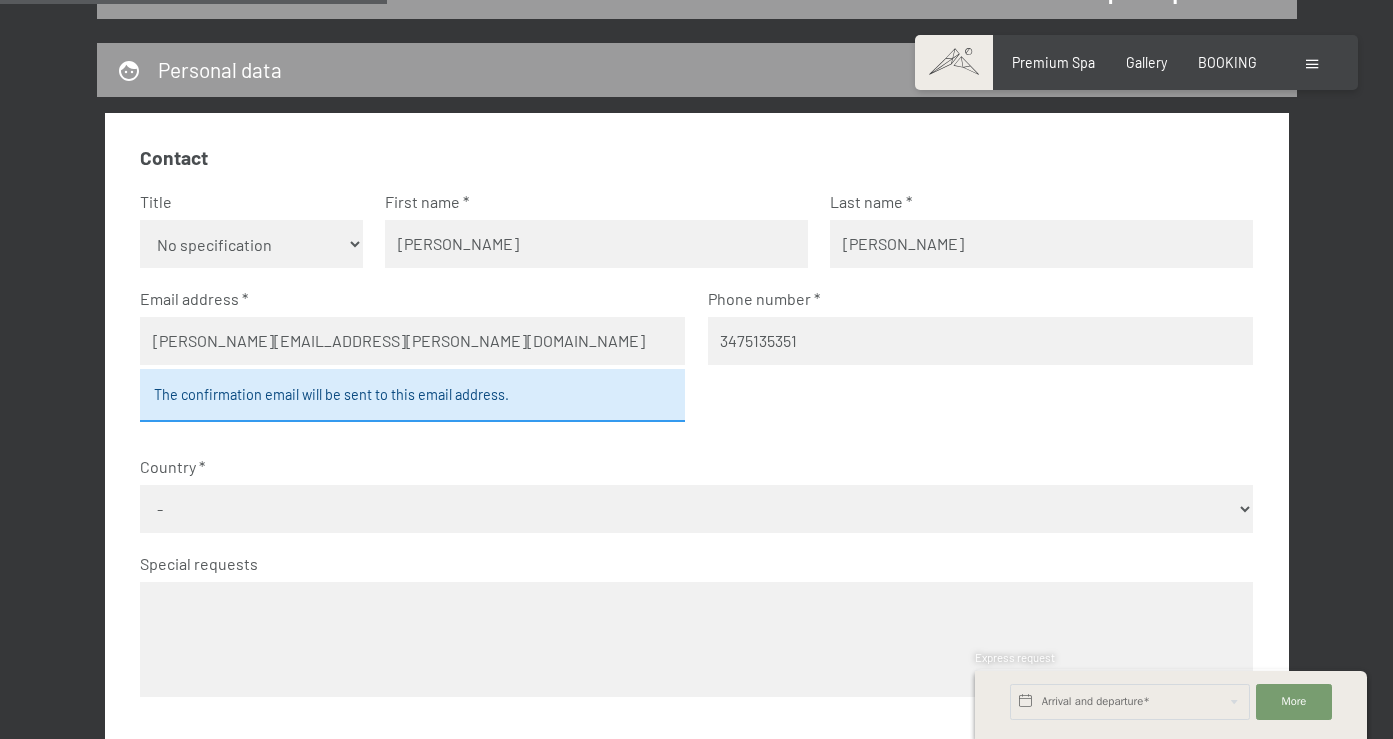 scroll, scrollTop: 585, scrollLeft: 0, axis: vertical 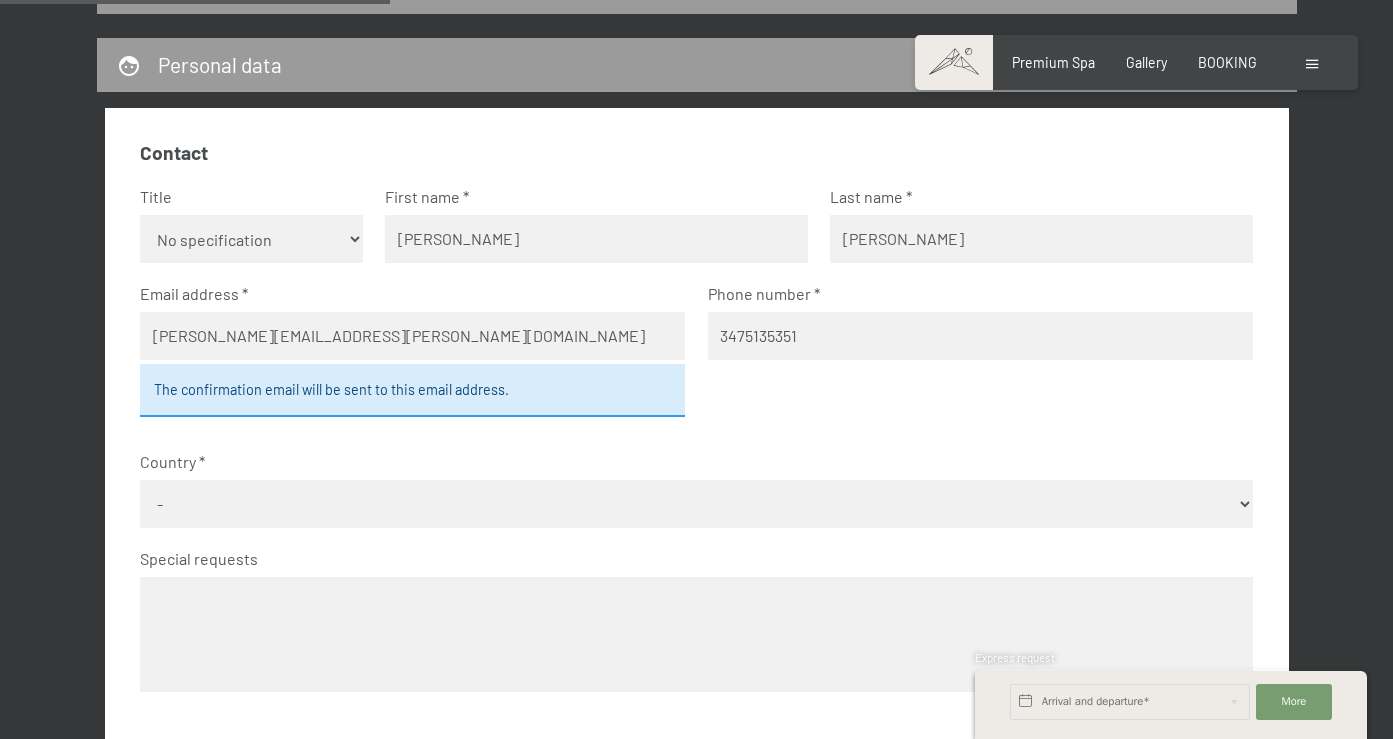 click on "No specification Ms. Mr." at bounding box center (251, 239) 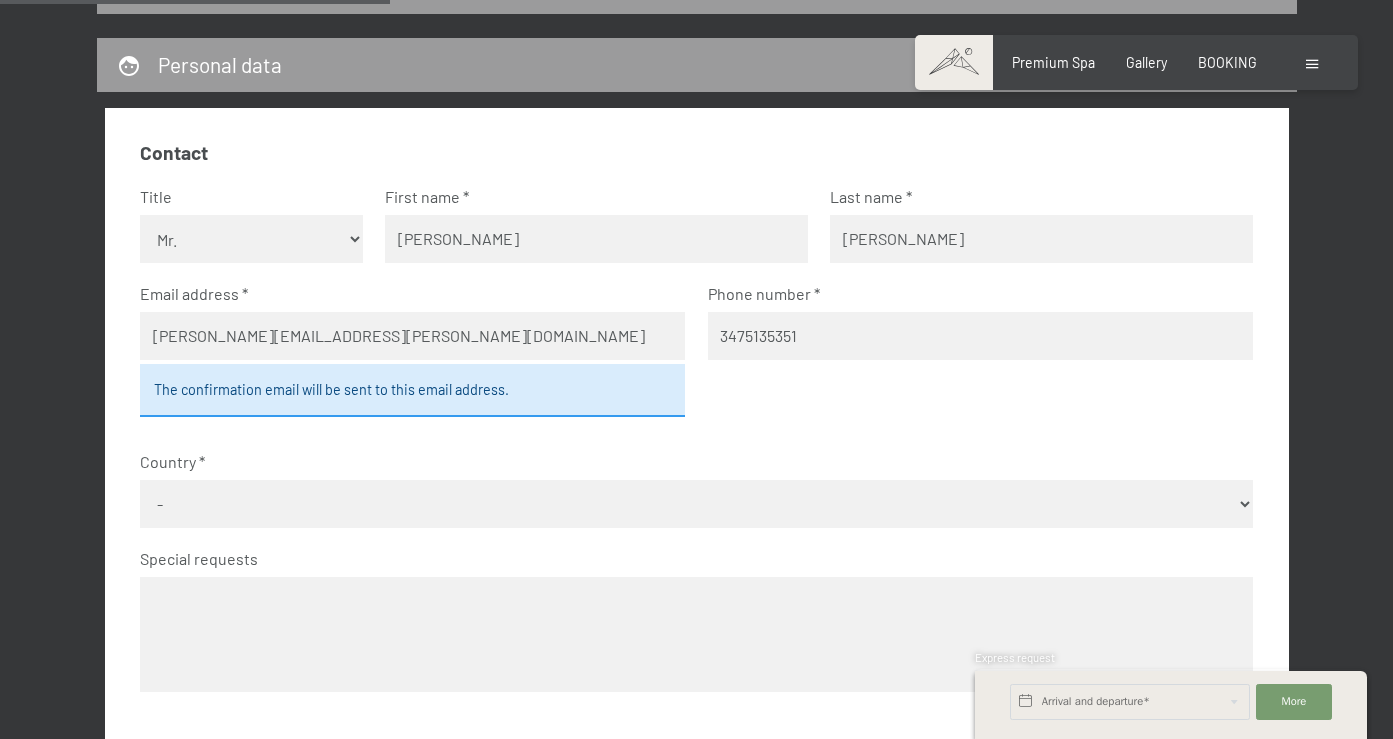 click on "Contact Title No specification Ms. Mr. First name Peter Last name Sarner Email address peter.sarner@gmail.com The confirmation email will be sent to this email address. Phone number 3475135351 Country - Germany Austria Switzerland Italy Netherlands Belgium United Kingdom of Great Britain and Northern Ireland Czechia Poland Russian Federation ------------------------------ Germany Austria Switzerland Italy Netherlands Belgium United Kingdom of Great Britain and Northern Ireland Czechia Poland Russian Federation Afghanistan Åland Islands Albania Algeria American Samoa Andorra Angola Anguilla Antarctica Antigua and Barbuda Argentina Armenia Aruba Australia Azerbaijan Bahamas Bahrain Bangladesh Barbados Belarus Belize Benin Bermuda Bhutan Bolivia (Plurinational State of) Bonaire, Sint Eustatius and Saba Bosnia and Herzegovina Botswana Bouvet Island Brazil British Indian Ocean Territory Brunei Darussalam Bulgaria Burkina Faso Burundi Cabo Verde Cambodia Cameroon Canada Cayman Islands Central African Republic Chad" at bounding box center (696, 428) 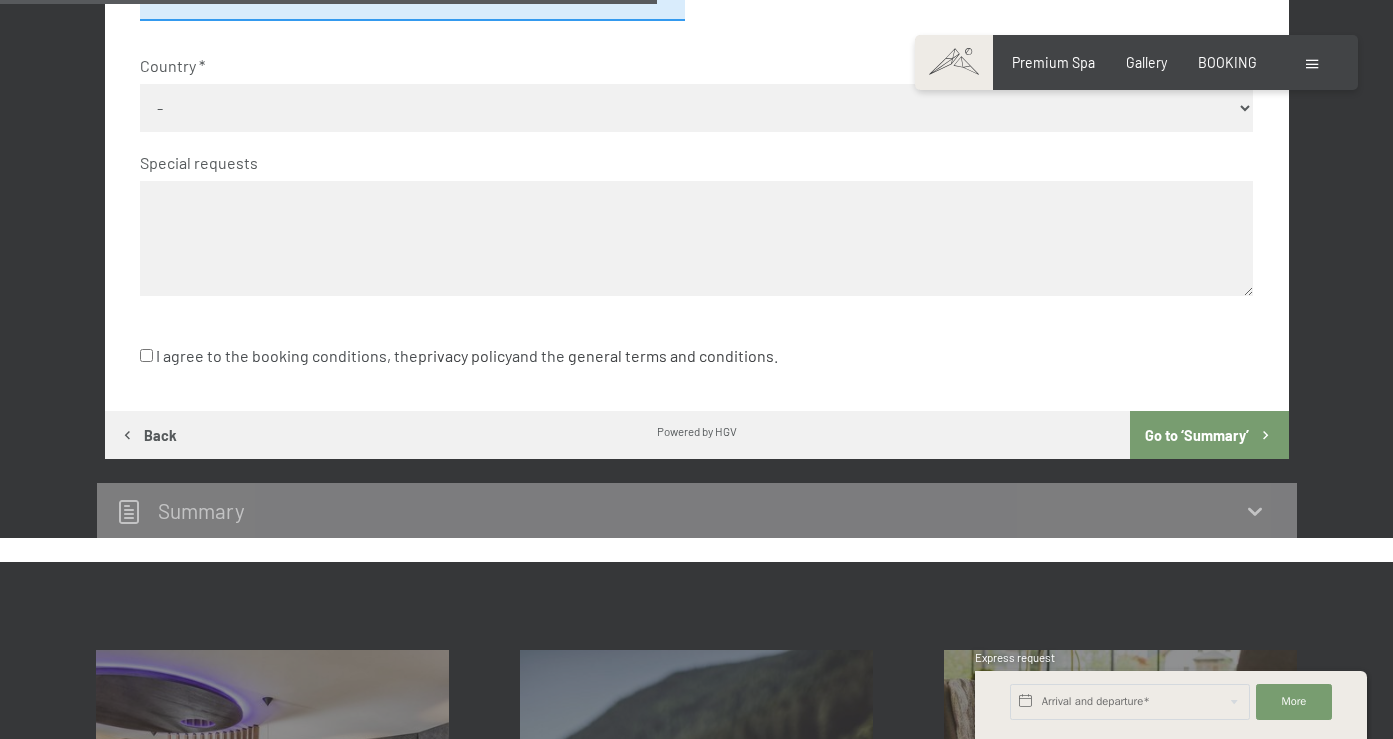 scroll, scrollTop: 985, scrollLeft: 0, axis: vertical 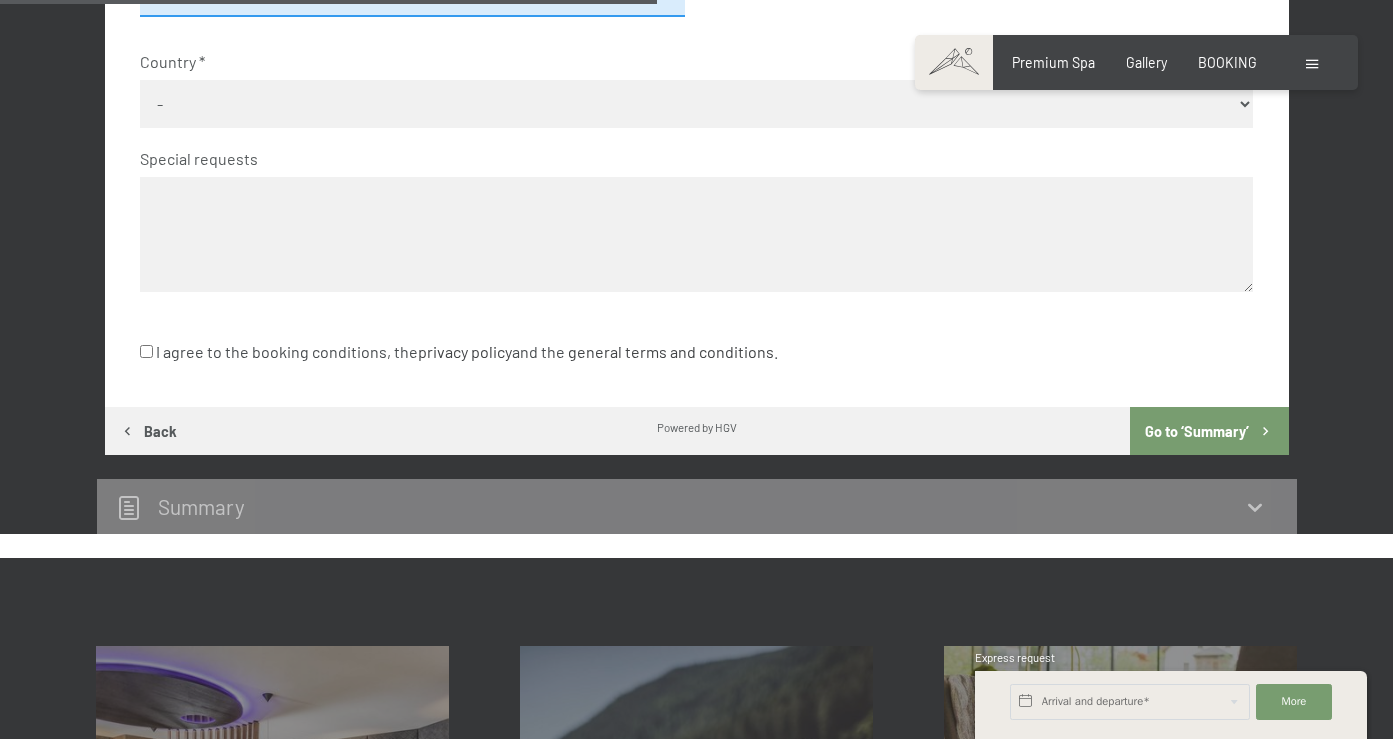 click on "Booking           Enquiries                                     Premium Spa           Gallery           BOOKING                                                                              DE         IT         EN                Vouchers             Gallery               Enquiries           Booking                    DE         IT         EN                       Schwarzenstein           NEW Schwarzenstein         Your hosts         Premium Spa         Gourmet         Active         Weekly programme         Pictures             Family         GoGreen         Belvita         Gallery                     Accommodation & rates           Inclusive services         Rooms & rates         List             Offers         List             Family rates         Treatments pricelist         Fidelity bonus         Enquiries         Online Reservation         Terms & conditions         Vouchers         Gift ideas         App. Luxegg" at bounding box center (696, 446) 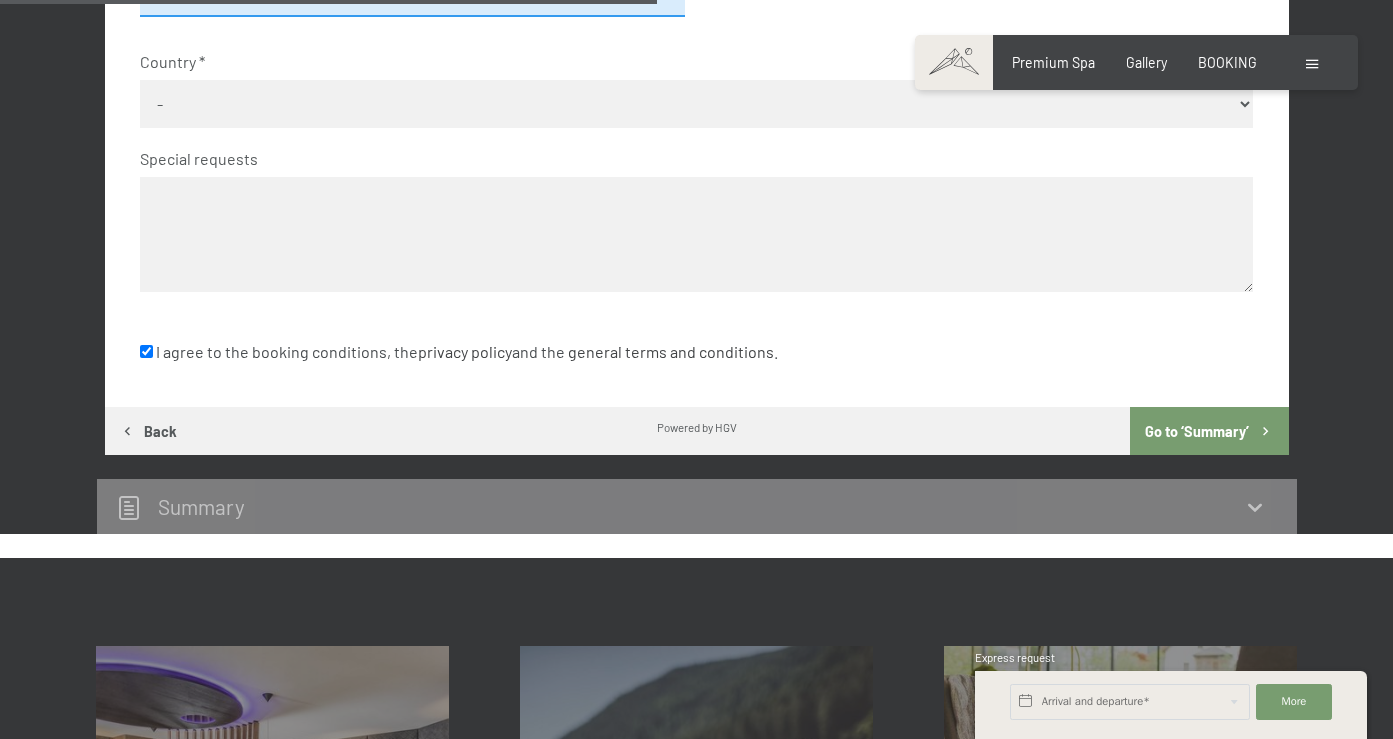 checkbox on "true" 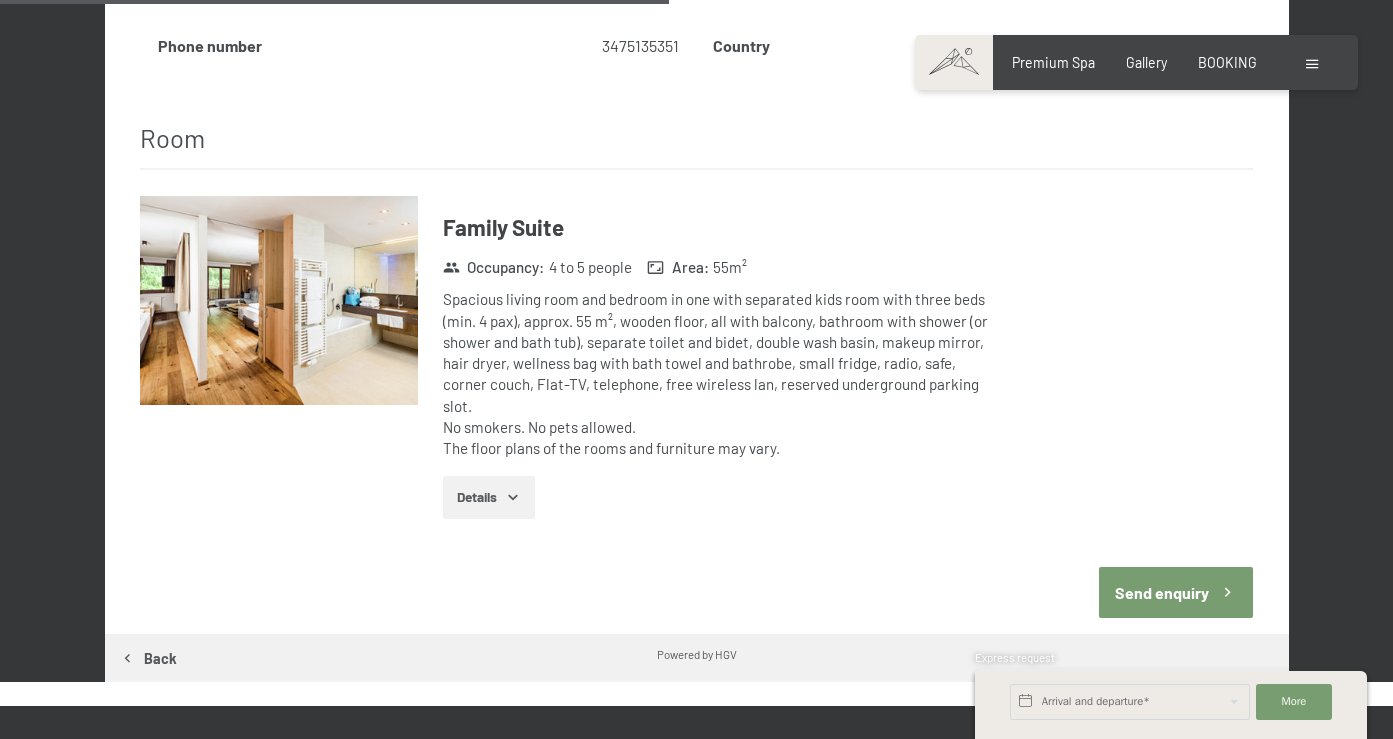 scroll, scrollTop: 1105, scrollLeft: 0, axis: vertical 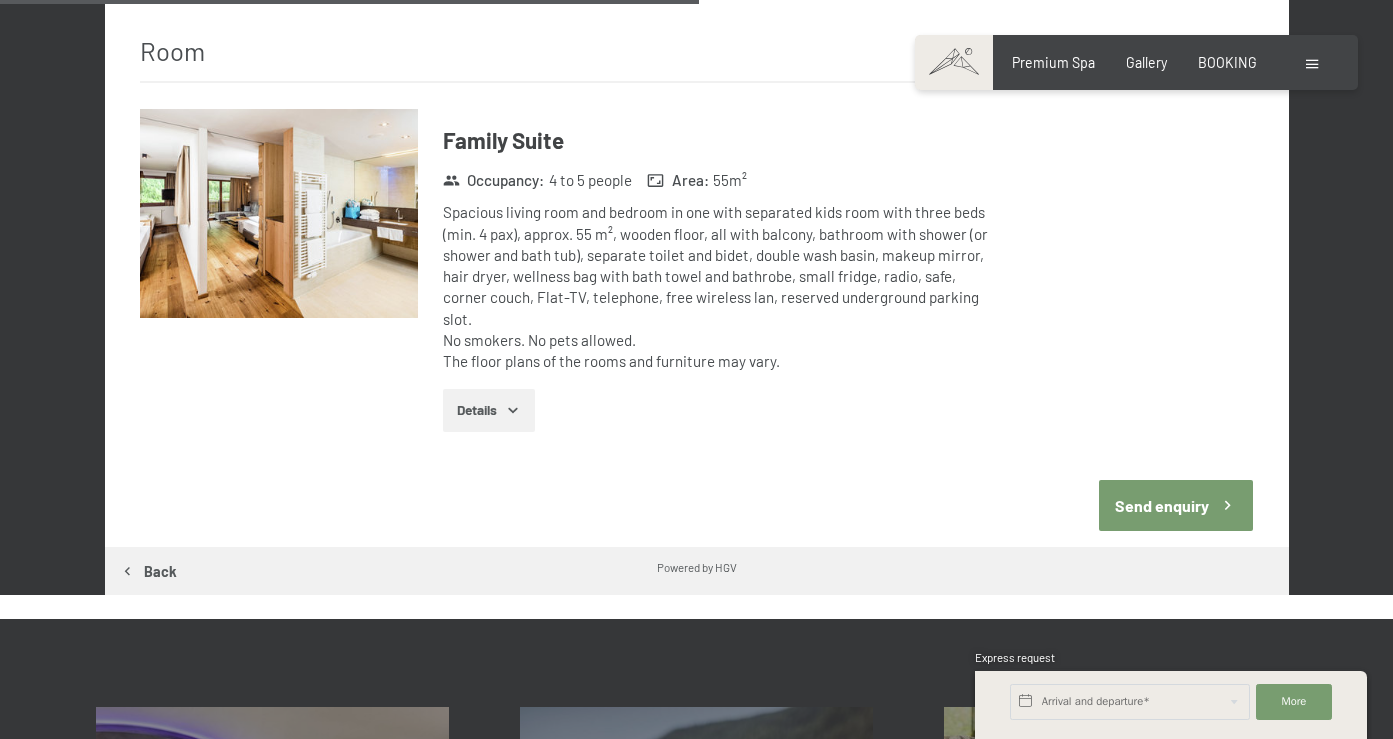 click on "Travel details Arrival 31st July 2025 Departure 8th August 2025 Name Mr.   Peter   Sarner Email address peter.sarner@gmail.com Phone number 3475135351 Country USA Room Family Suite Occupancy : 4 to 5 people Area : 55  m² Spacious living room and bedroom in one with separated kids room with three beds (min. 4 pax), approx. 55 m², wooden floor, all with balcony, bathroom with shower (or shower and bath tub), separate toilet and bidet, double wash basin, makeup mirror, hair dryer, wellness bag with bath towel and bathrobe, small fridge, radio, safe, corner couch, Flat-TV, telephone, free wireless lan, reserved underground parking slot. No smokers. No pets allowed. The floor plans of the rooms and furniture may vary. Details Send enquiry" at bounding box center (697, 107) 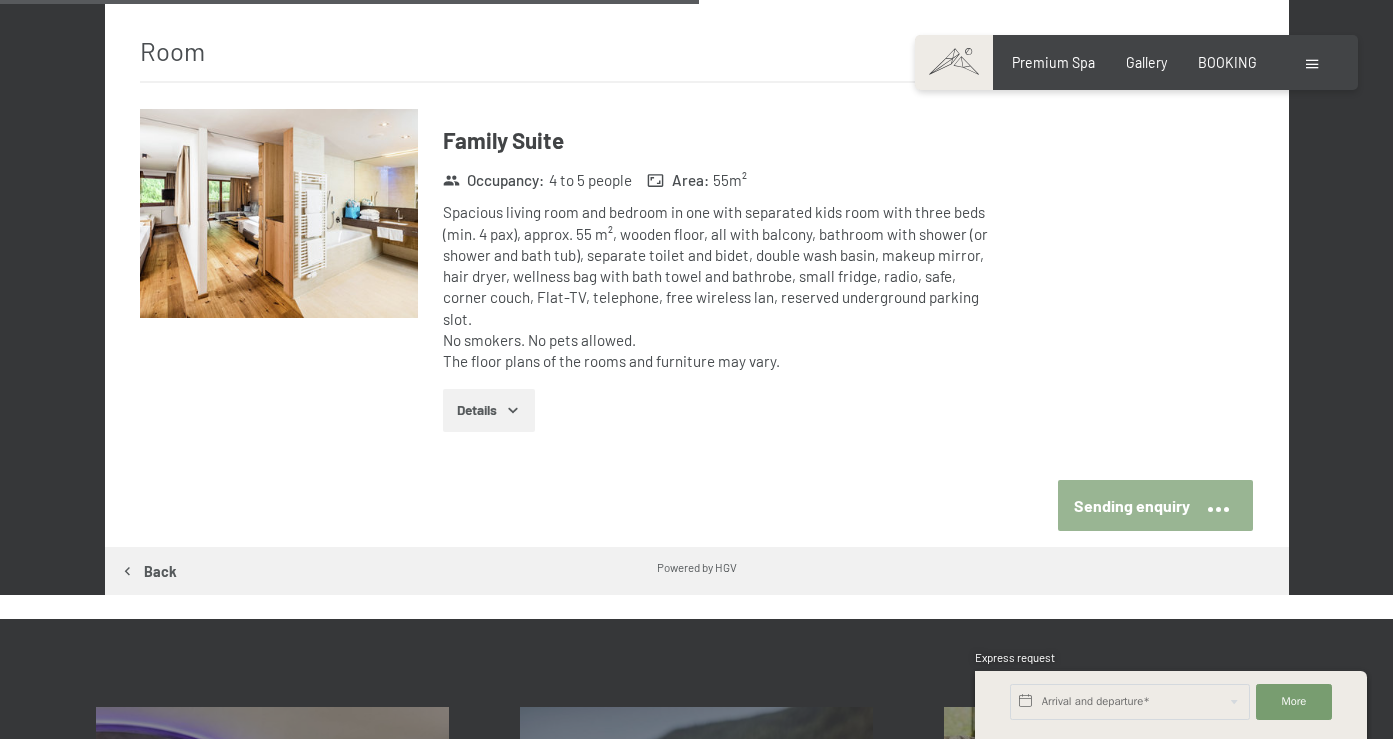 scroll, scrollTop: 465, scrollLeft: 0, axis: vertical 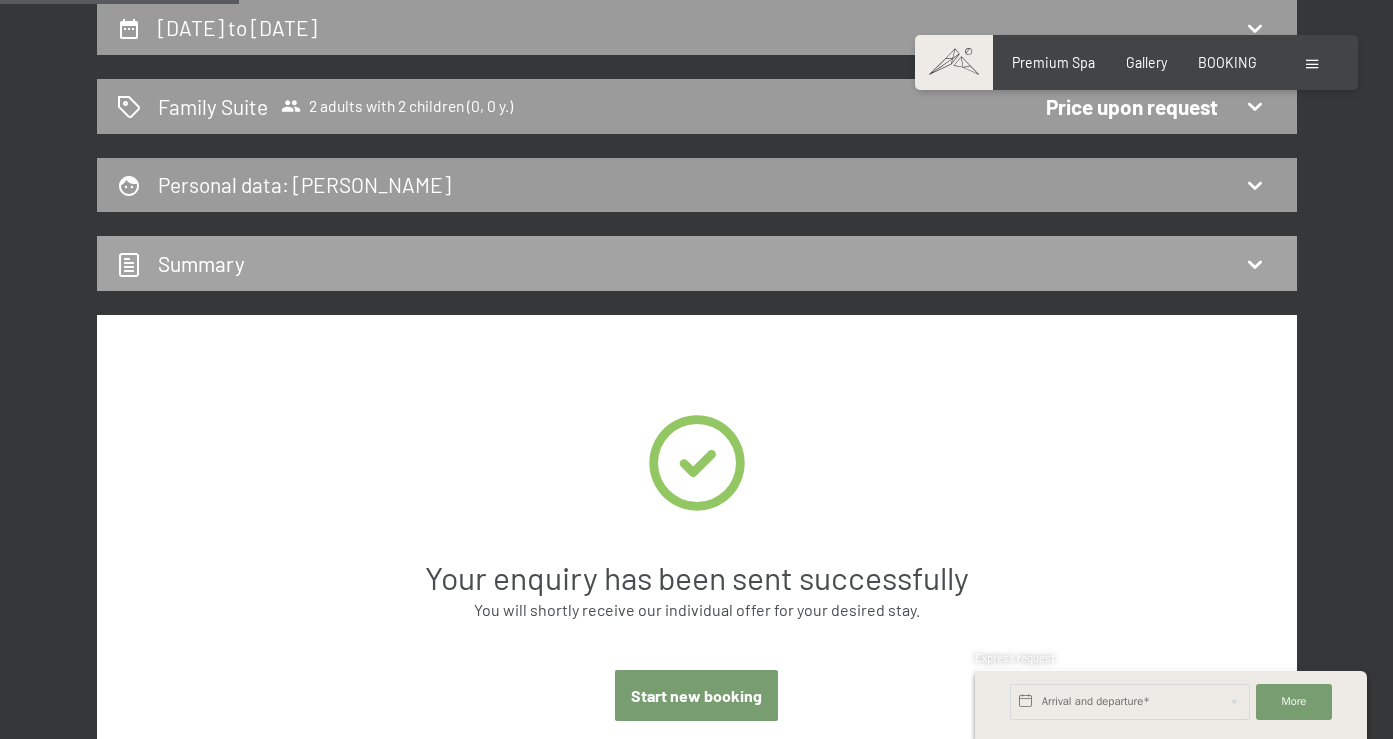 click on "Summary" at bounding box center (205, 263) 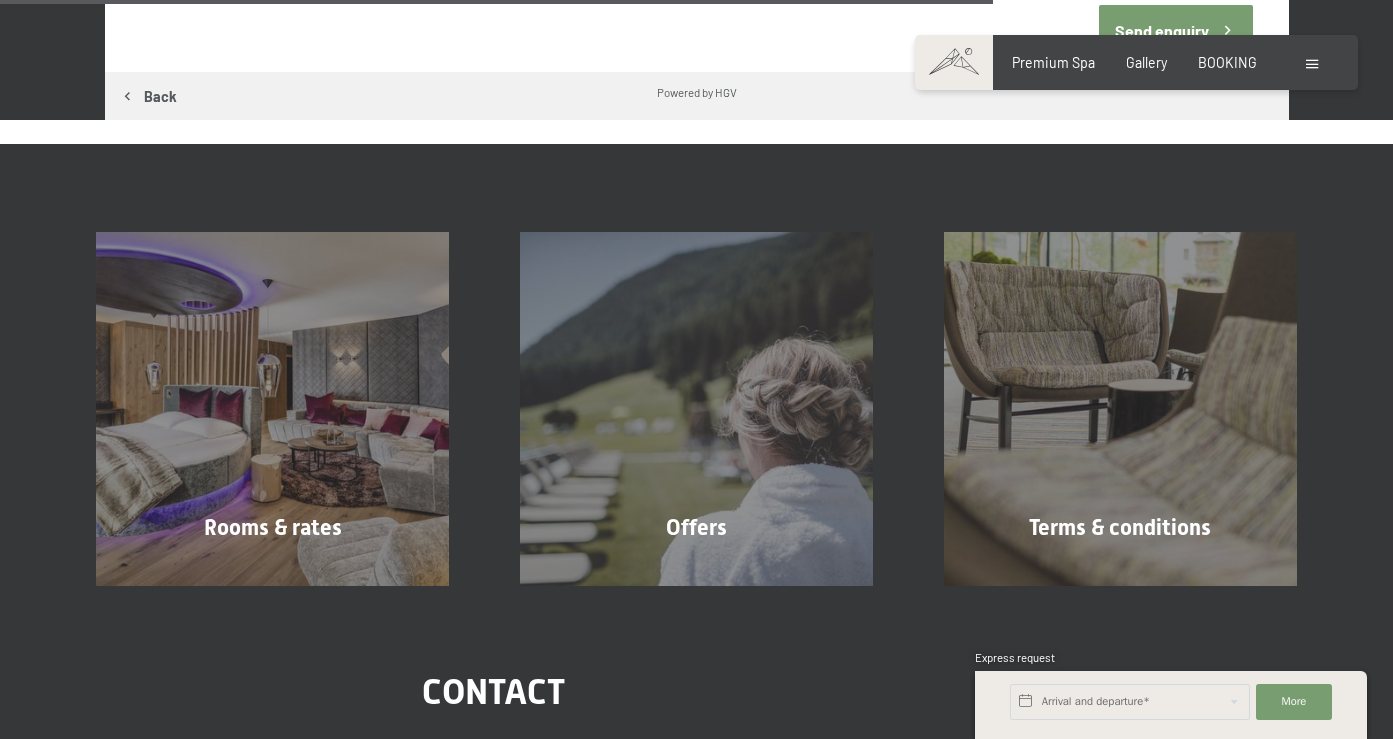scroll, scrollTop: 1585, scrollLeft: 0, axis: vertical 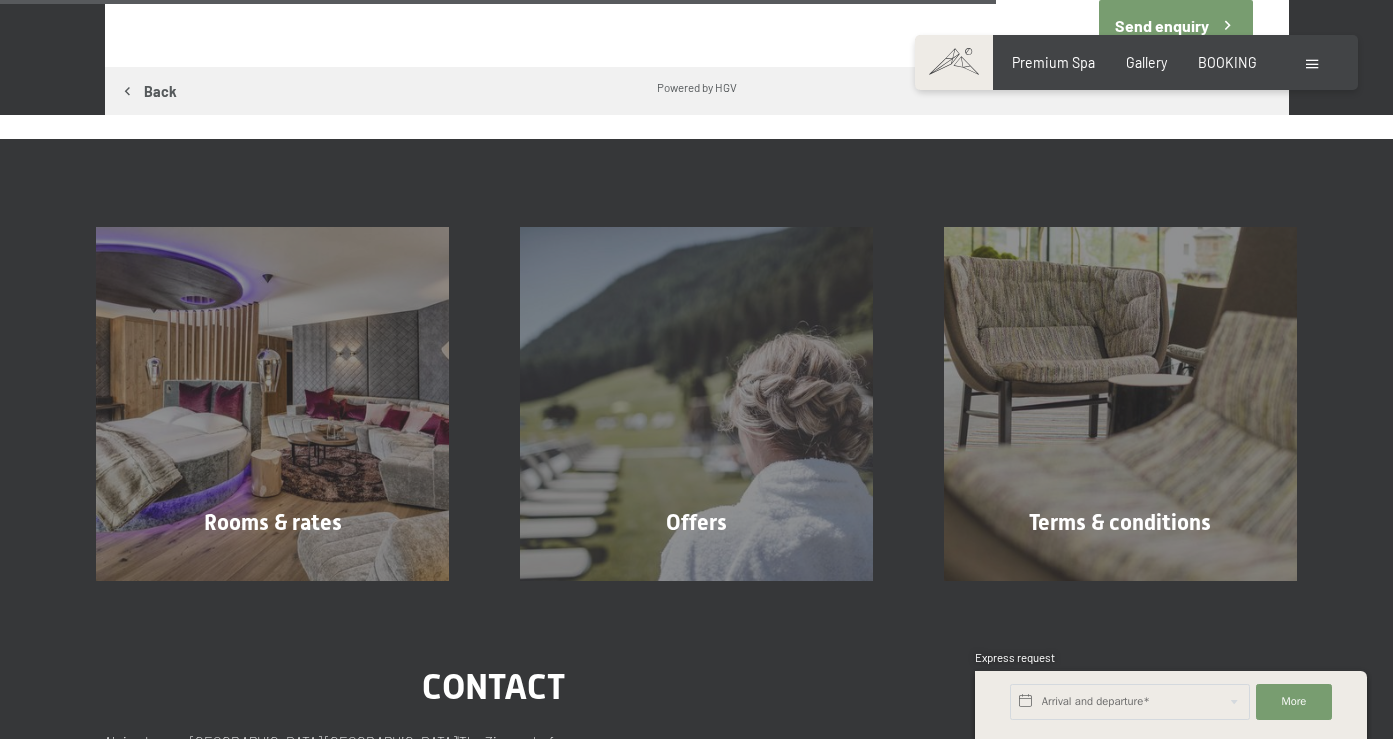 click on "Consent to marketing activities*" at bounding box center (602, 427) 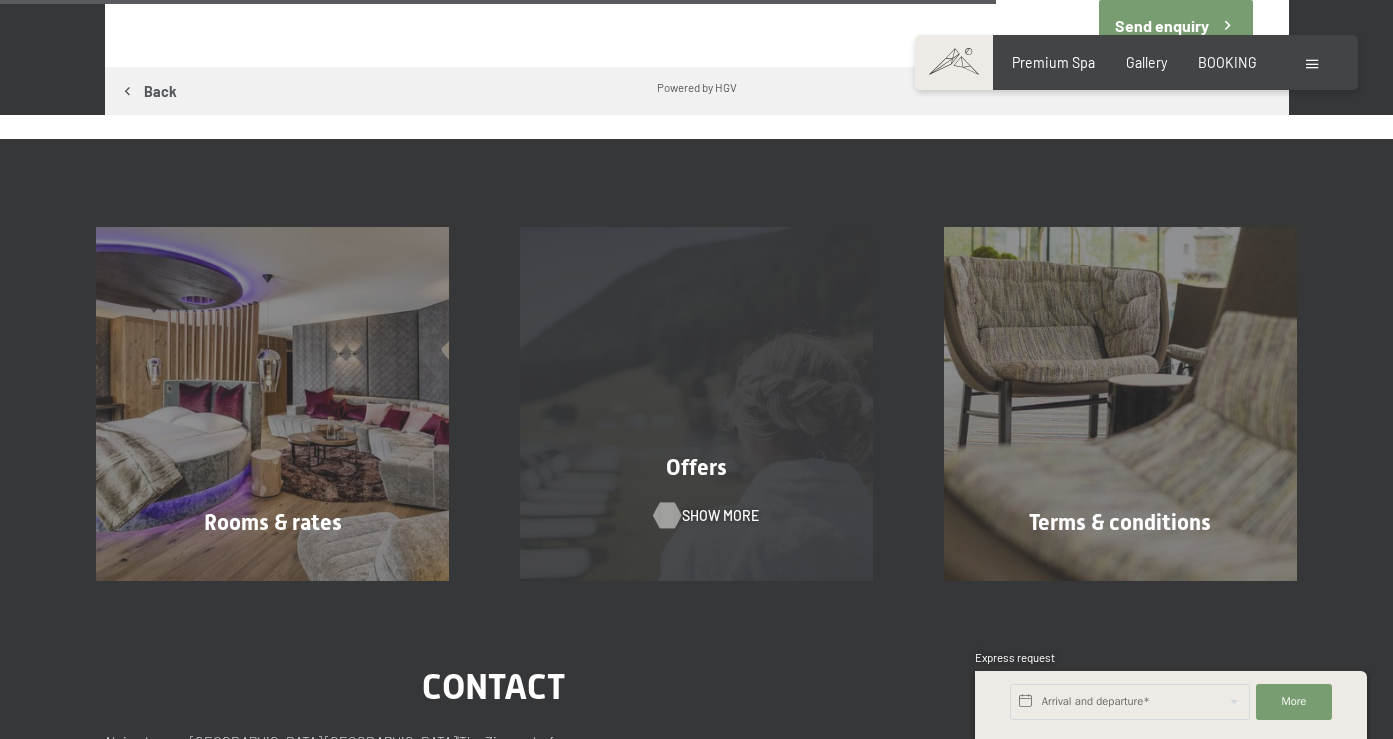 click on "Show more" at bounding box center [720, 516] 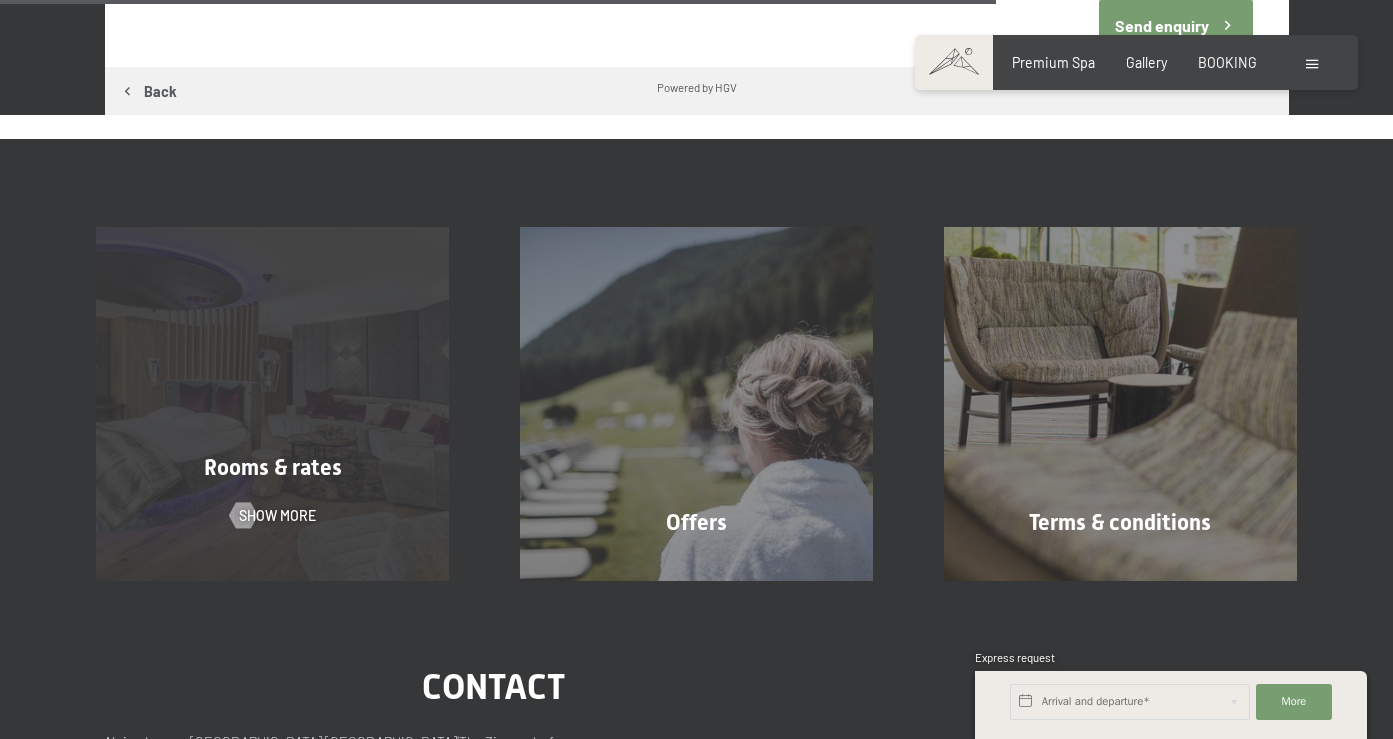 click on "Rooms & rates           Show more" at bounding box center (273, 403) 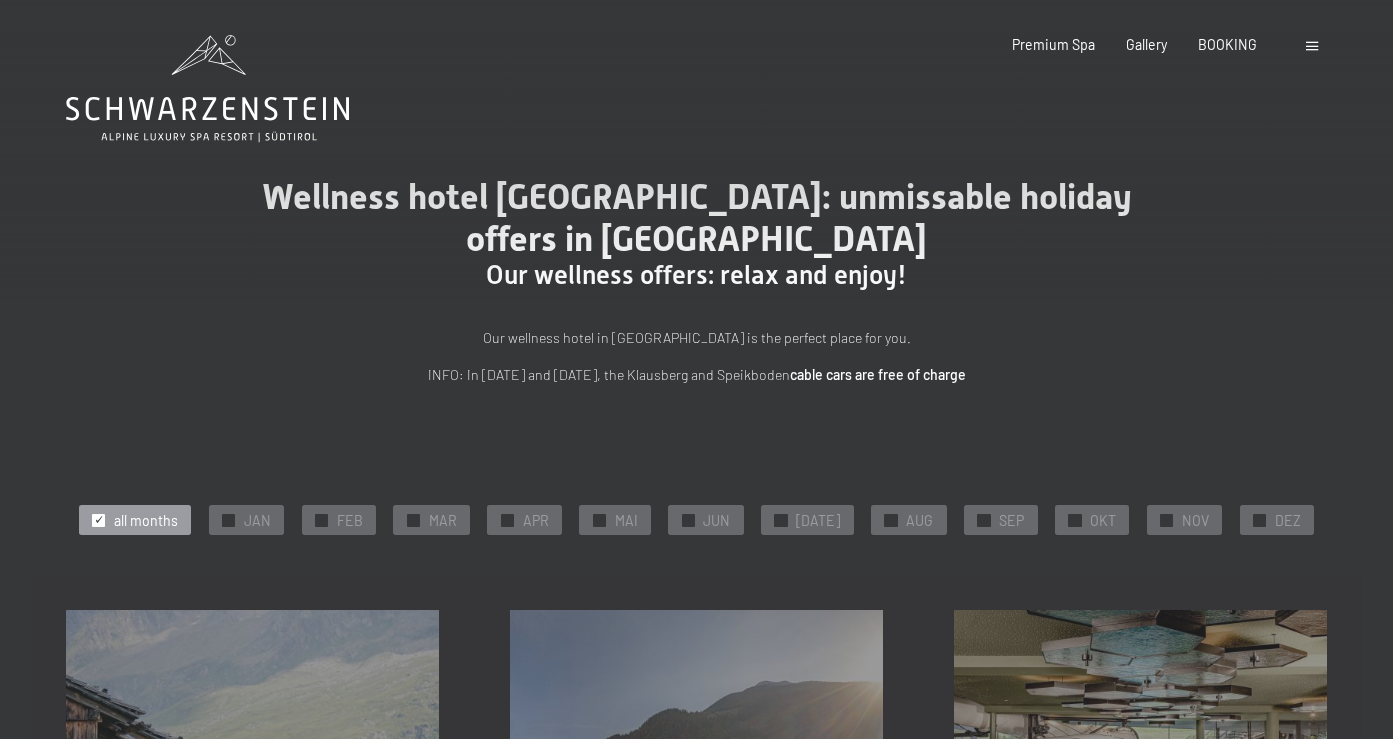 scroll, scrollTop: 0, scrollLeft: 0, axis: both 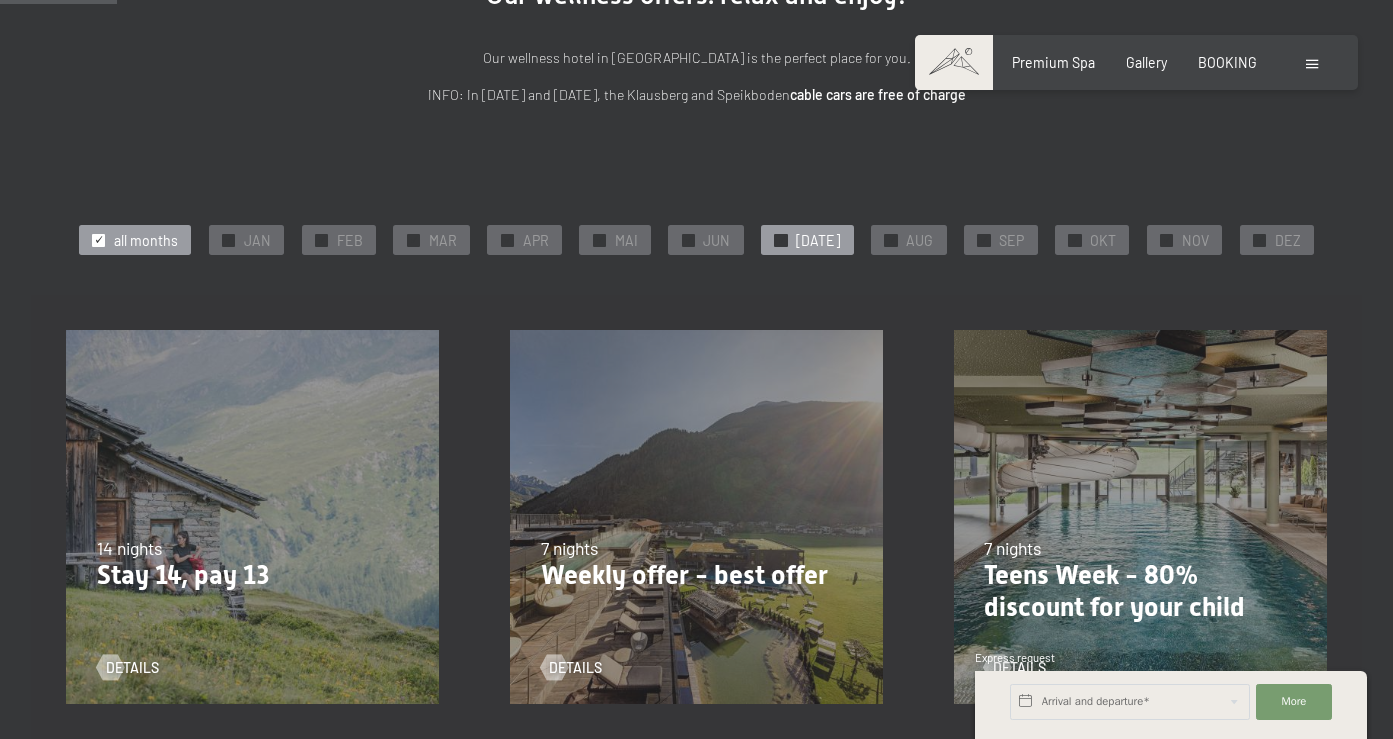 click on "✓" at bounding box center (781, 240) 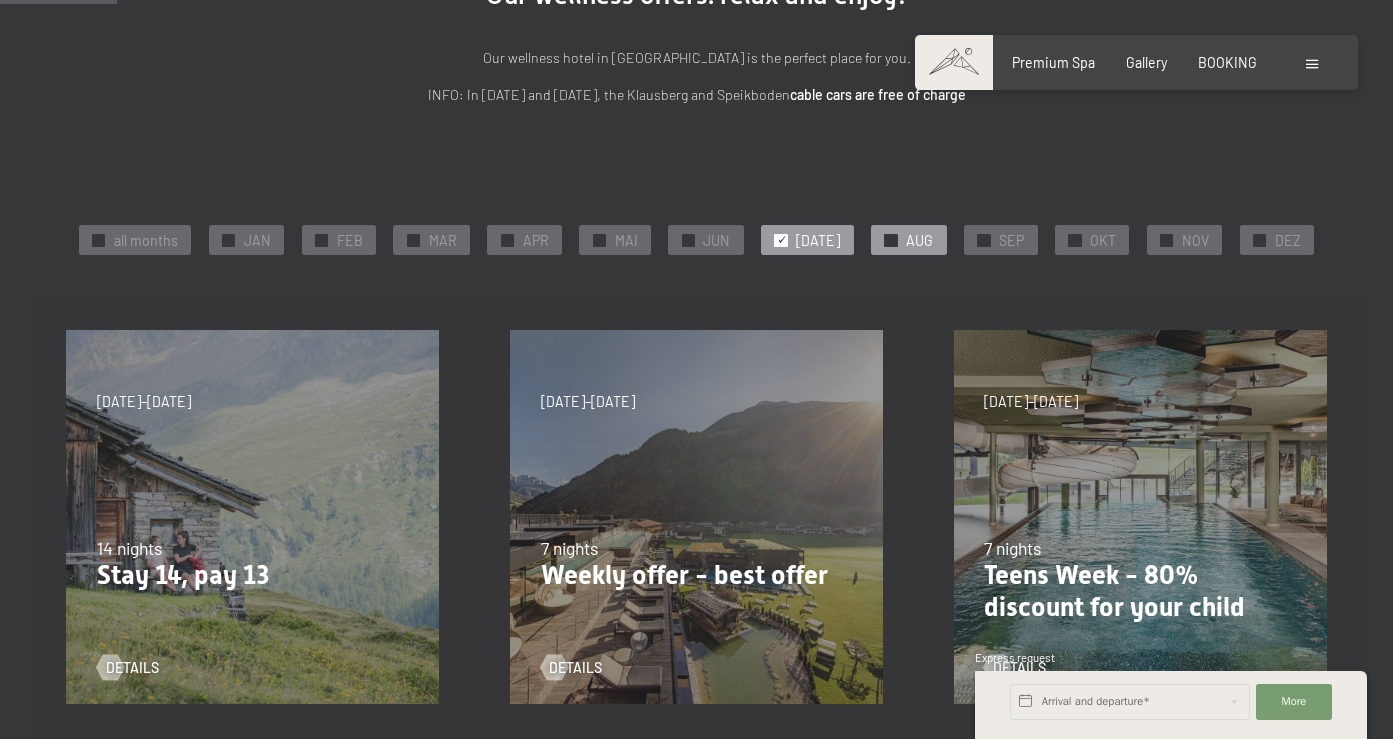 click on "✓" at bounding box center (891, 240) 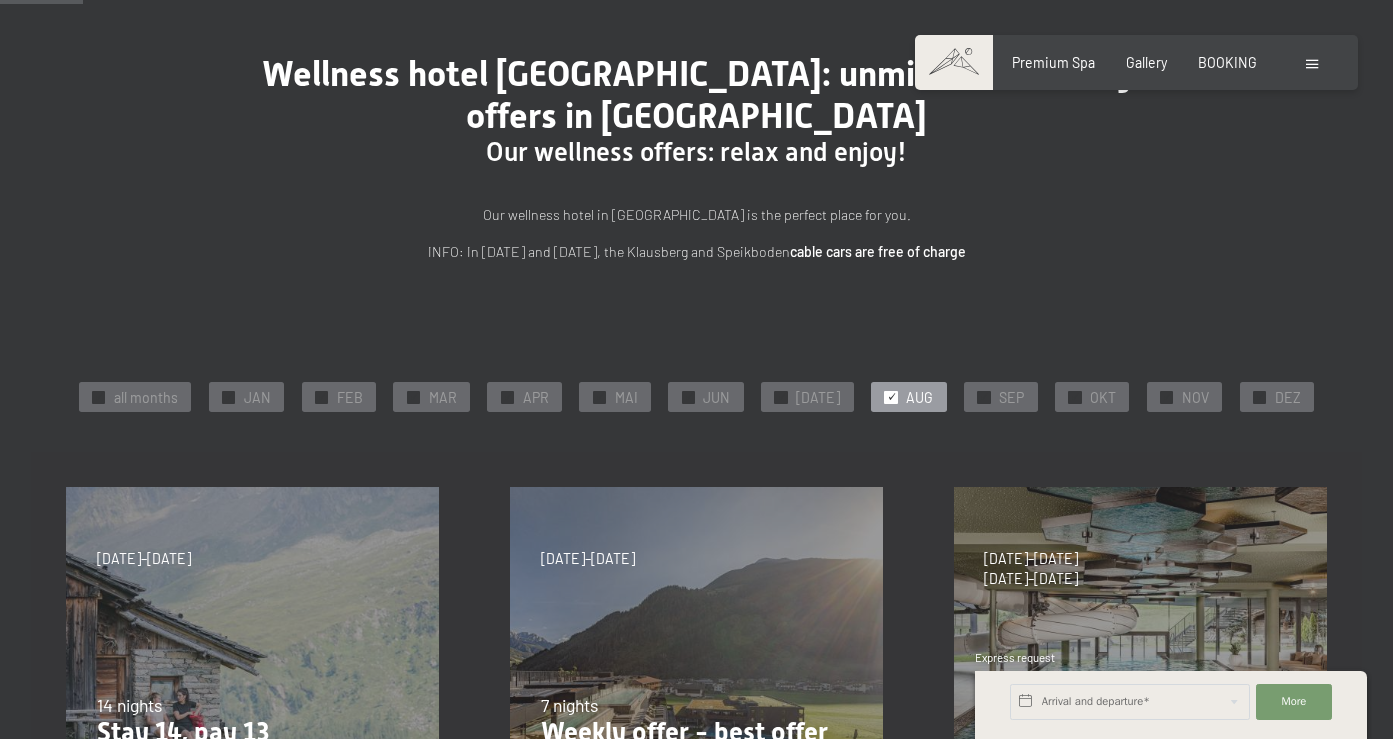 scroll, scrollTop: 120, scrollLeft: 0, axis: vertical 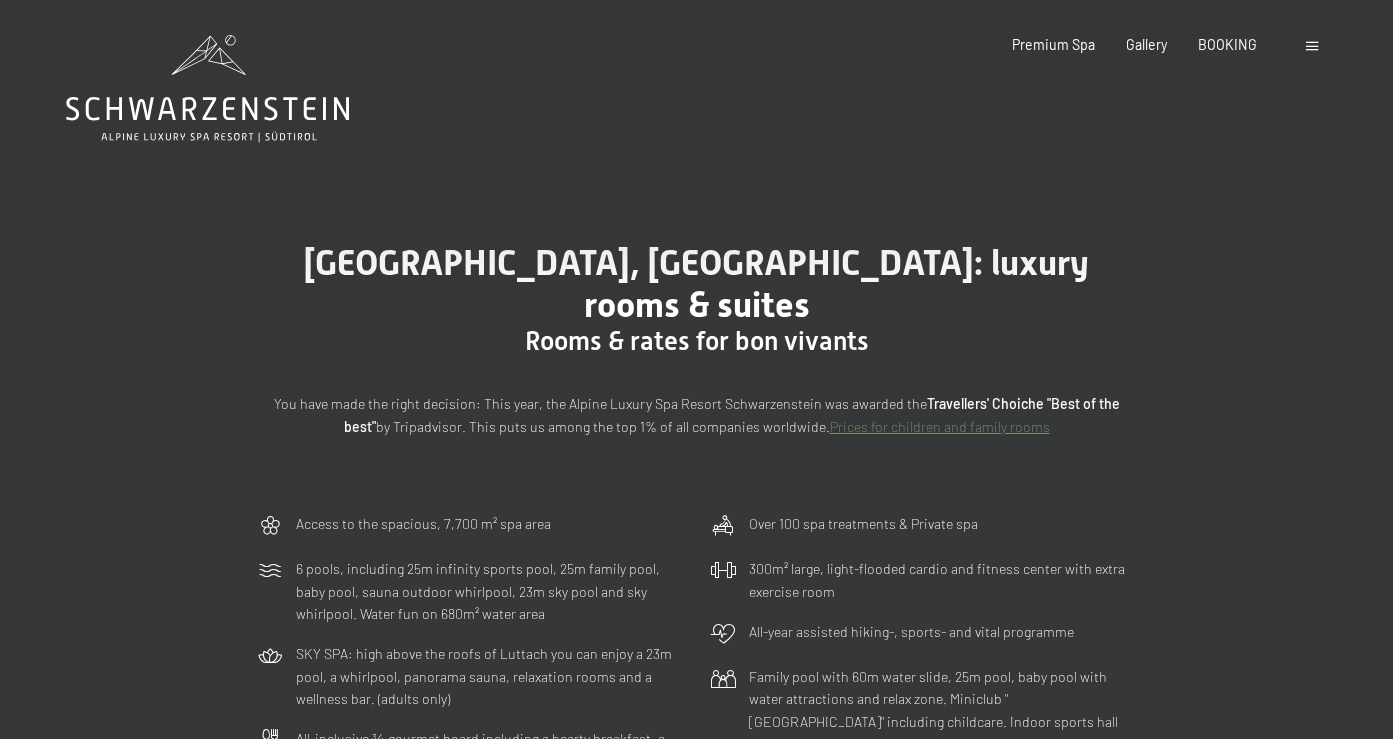 click on "Prices for children and family rooms" at bounding box center [940, 426] 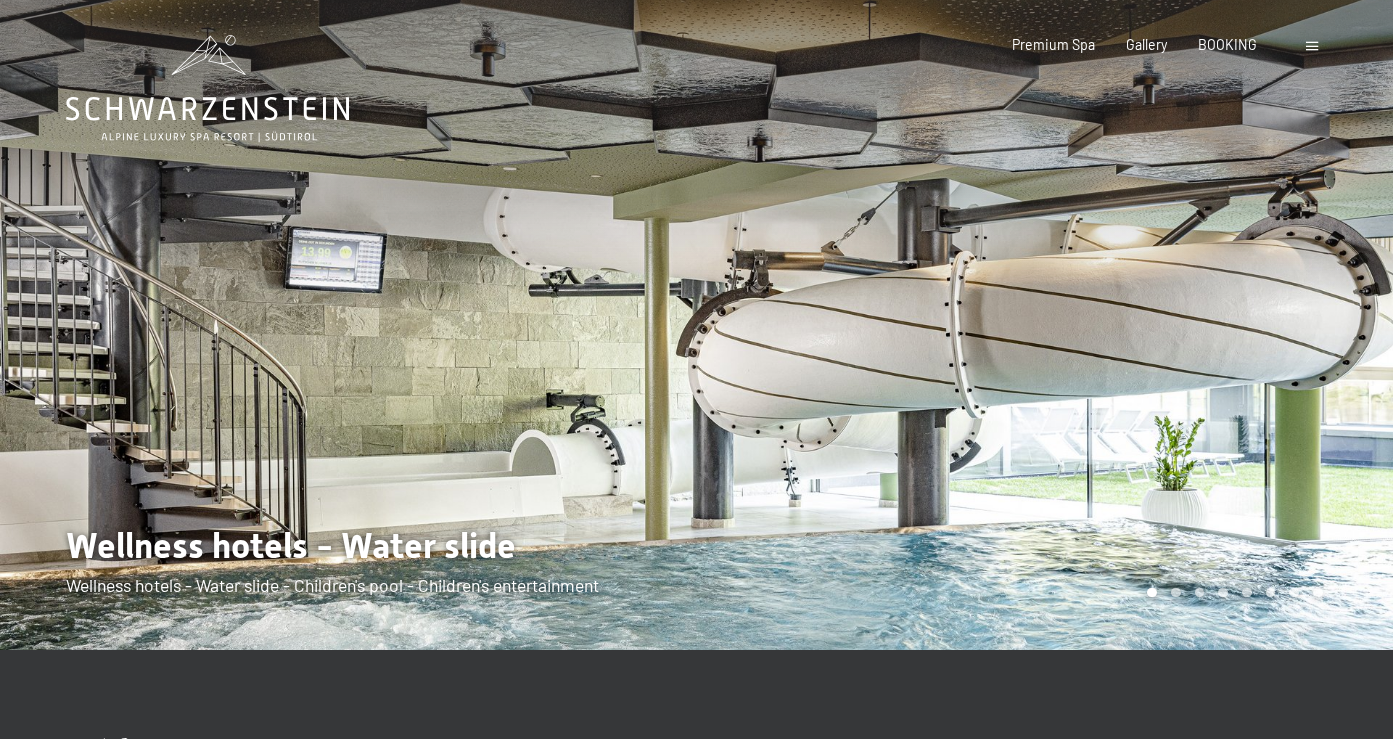 scroll, scrollTop: 0, scrollLeft: 0, axis: both 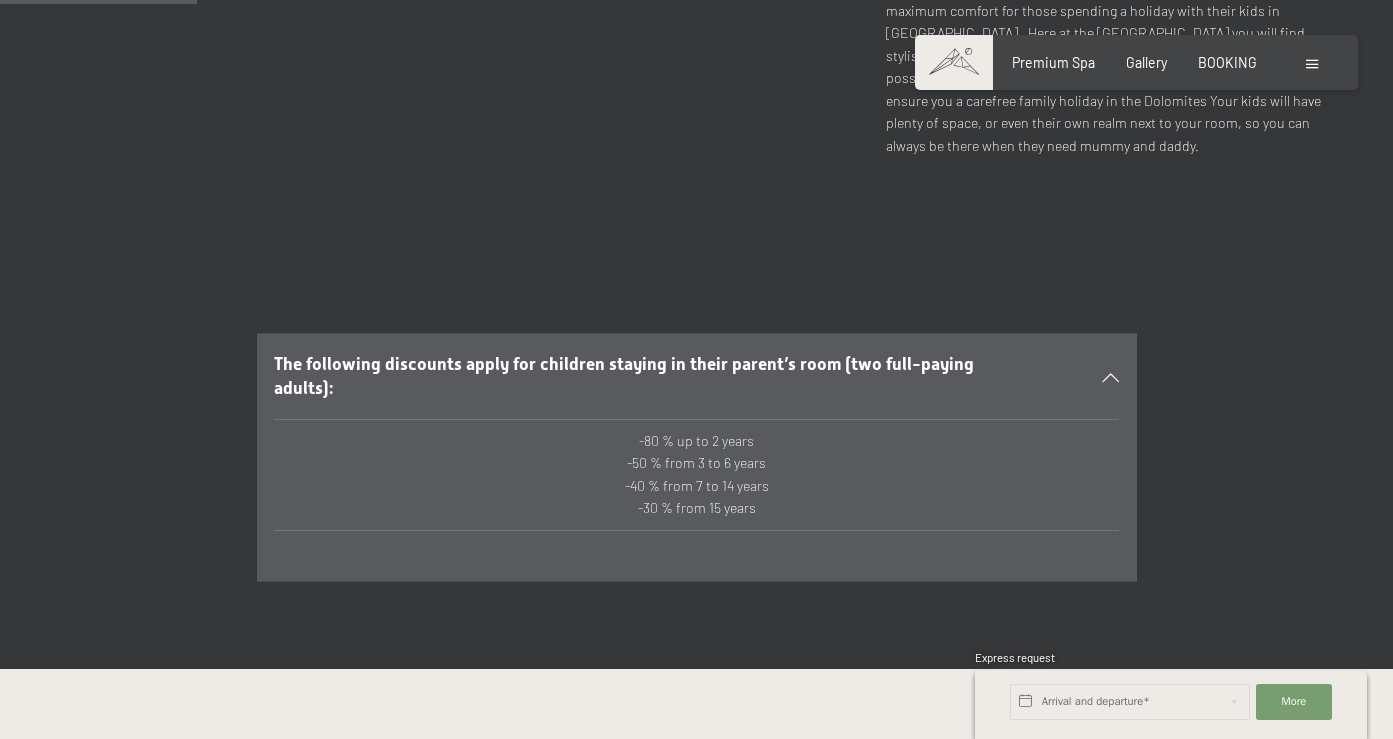 click on "The following discounts apply for children staying in their parent’s room (two full-paying adults):                             -80 % up to 2 years  -50 % from 3 to 6 years  -40 % from 7 to 14 years  -30 % from 15 years           👆" at bounding box center (696, 457) 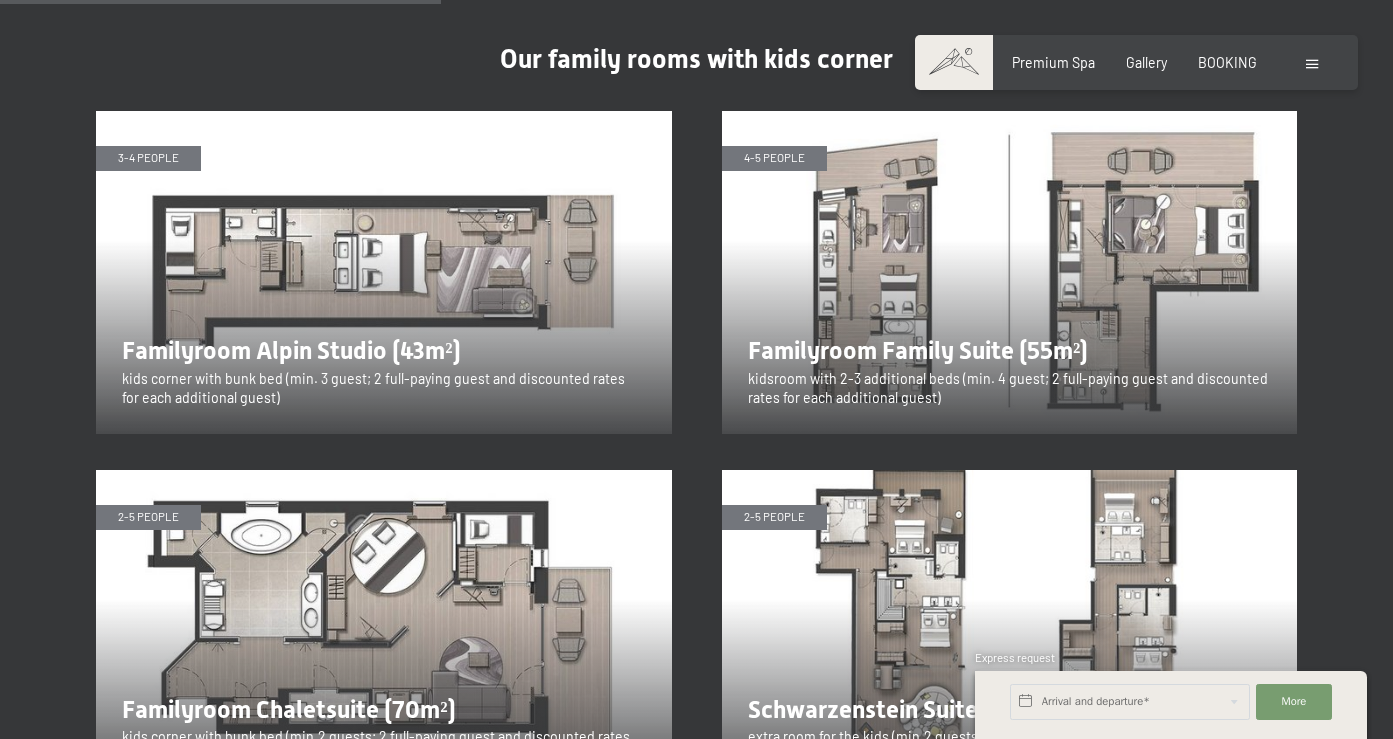 scroll, scrollTop: 2240, scrollLeft: 0, axis: vertical 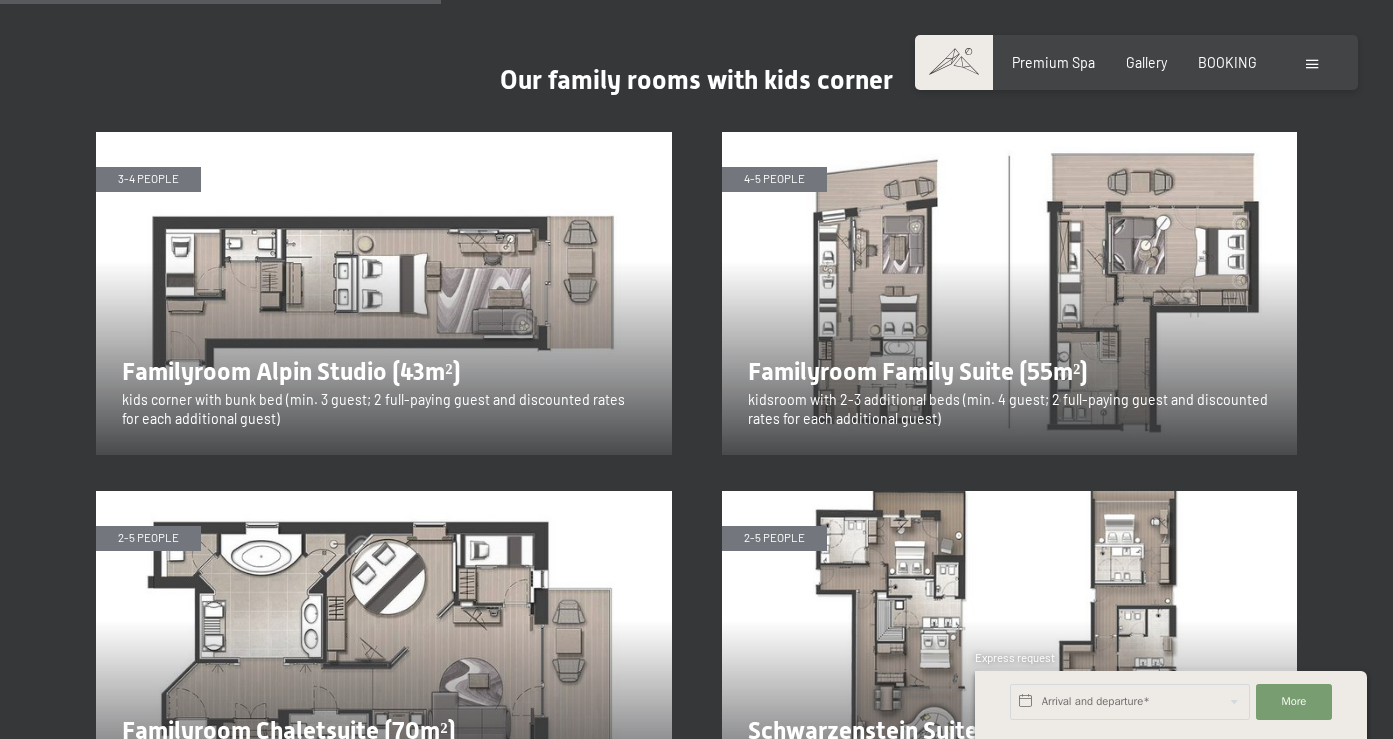 click at bounding box center (1010, 294) 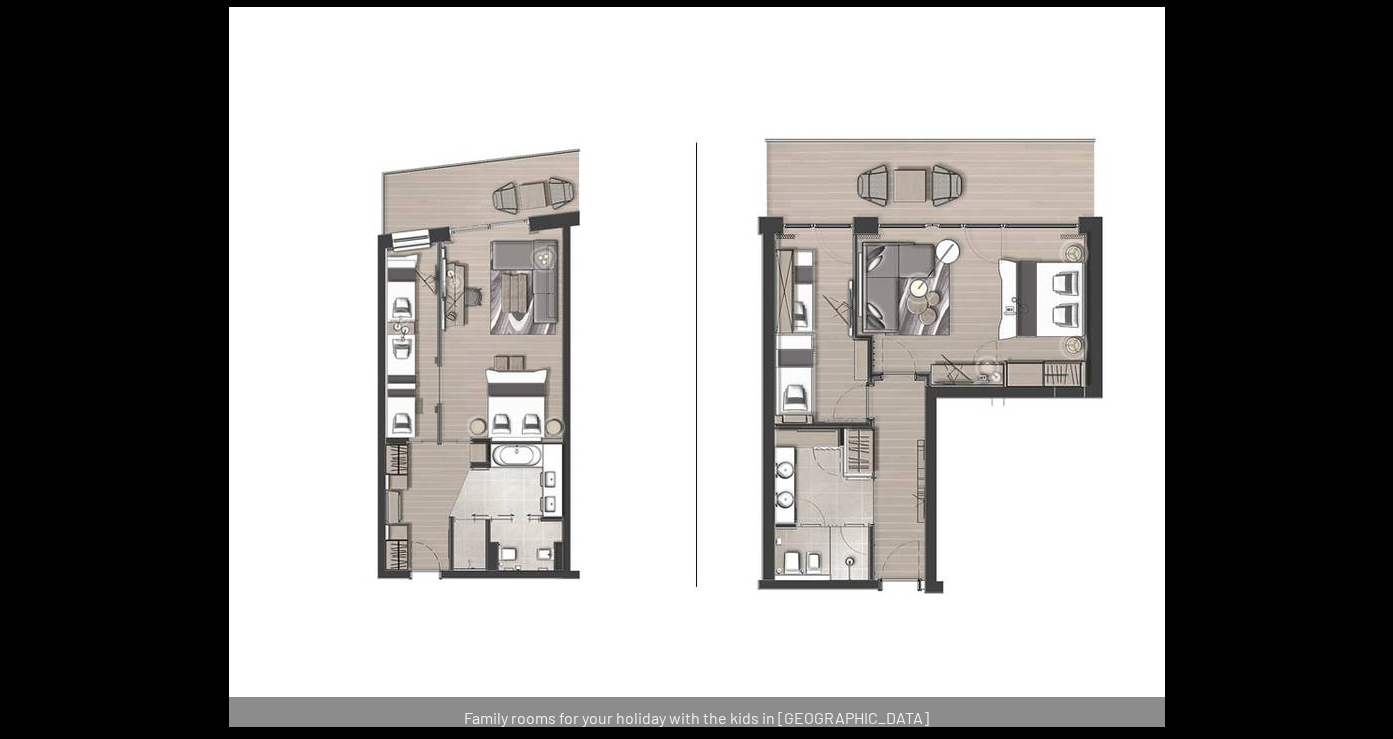 scroll, scrollTop: 2400, scrollLeft: 0, axis: vertical 